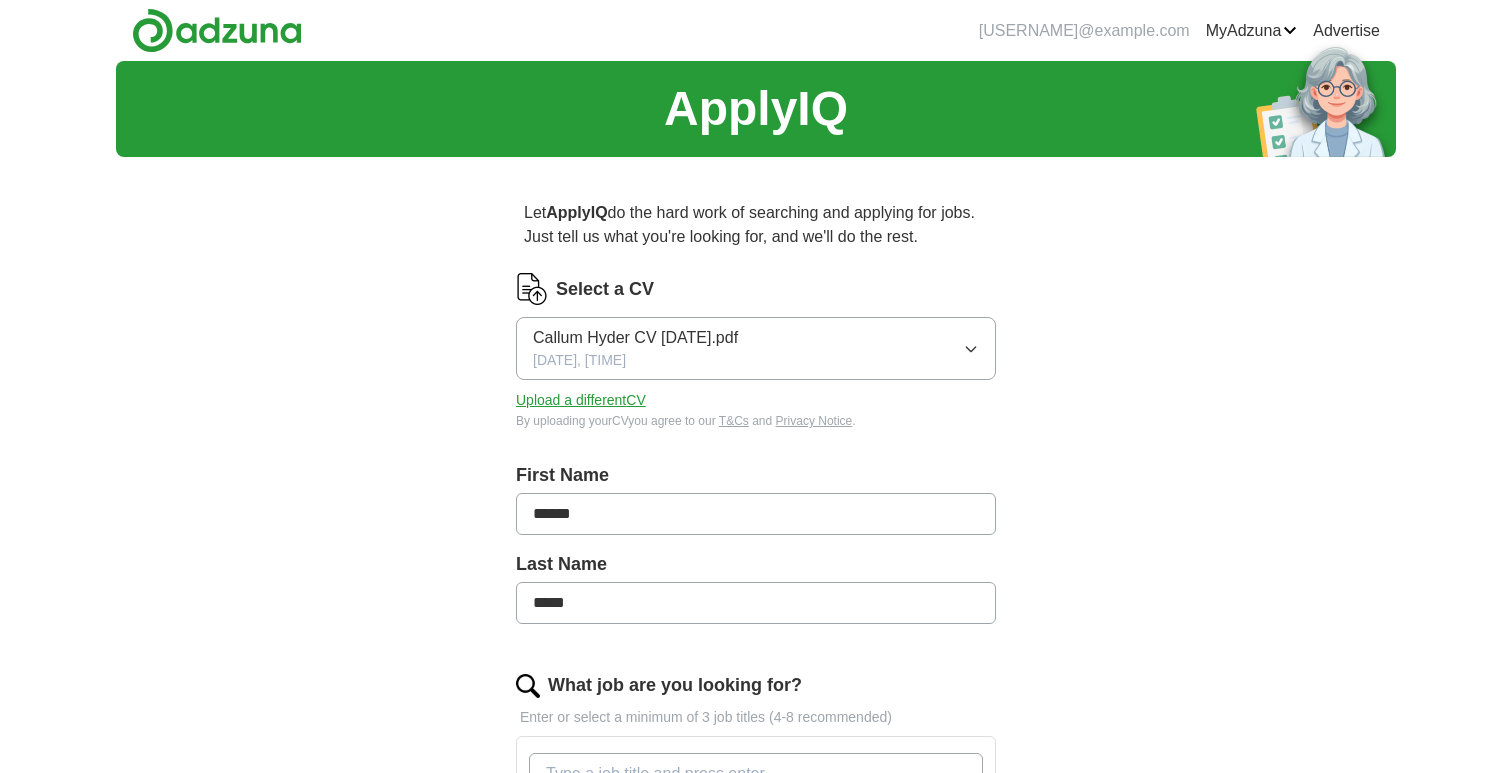 scroll, scrollTop: 0, scrollLeft: 0, axis: both 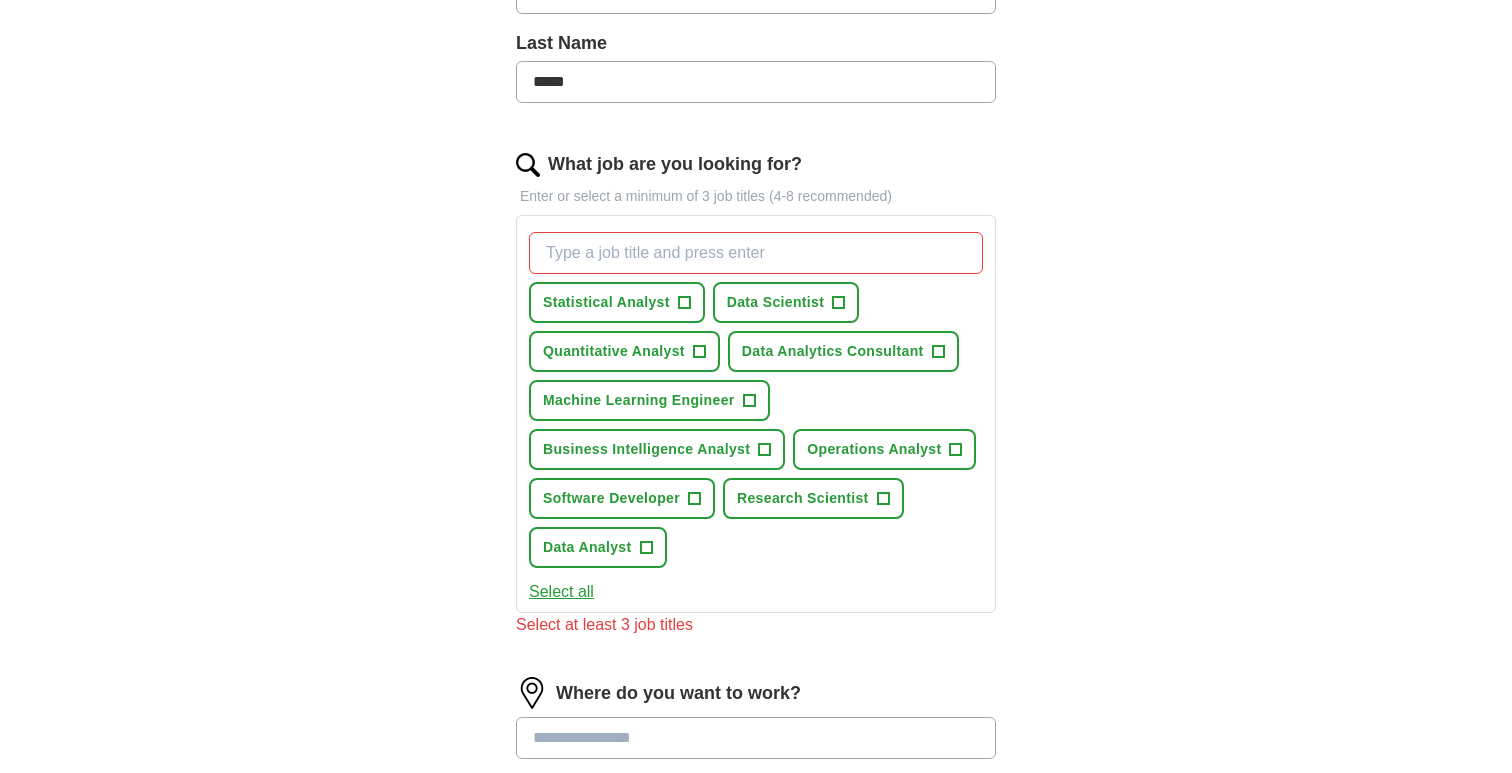 click on "Quantitative Analyst +" at bounding box center [624, 351] 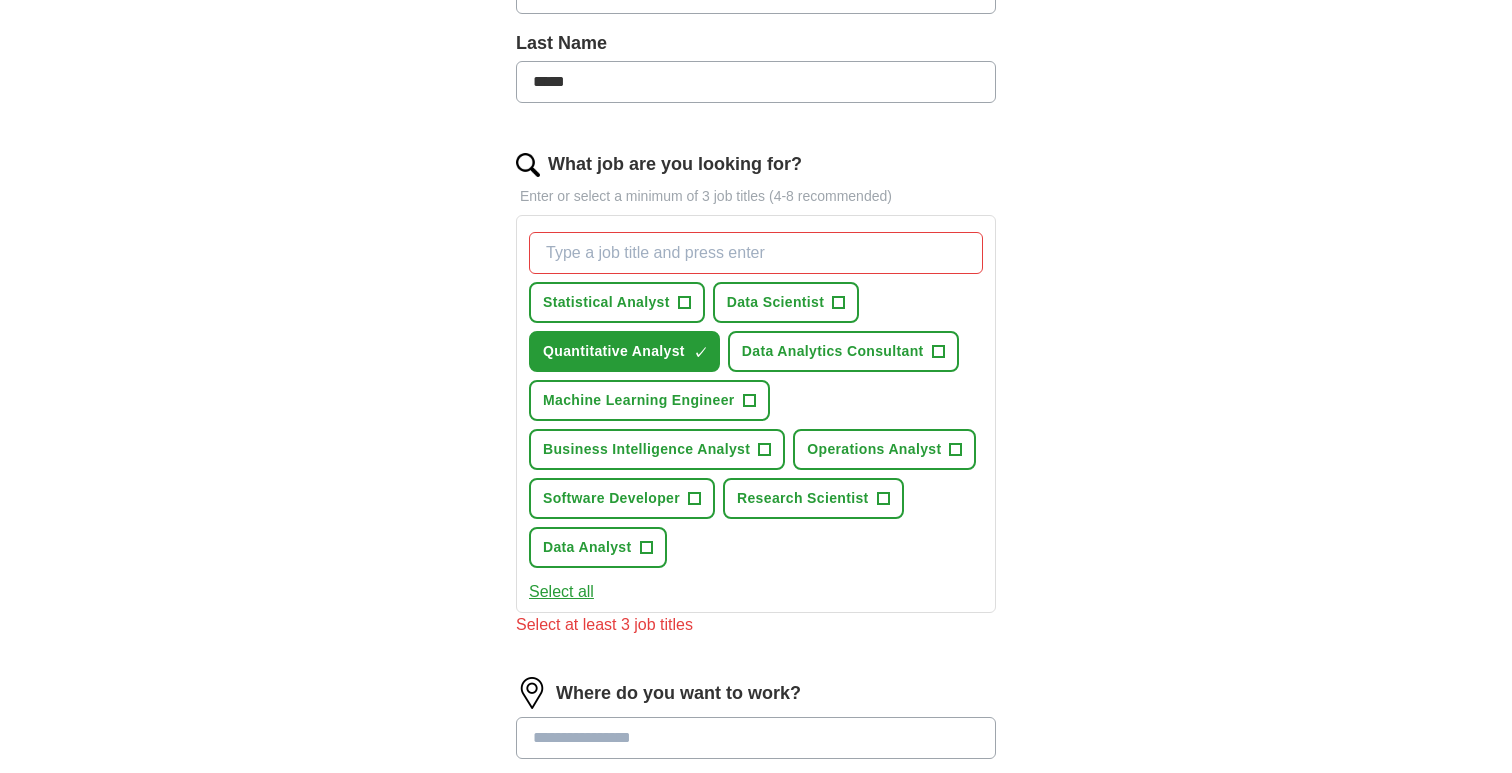 click on "Machine Learning Engineer +" at bounding box center (649, 400) 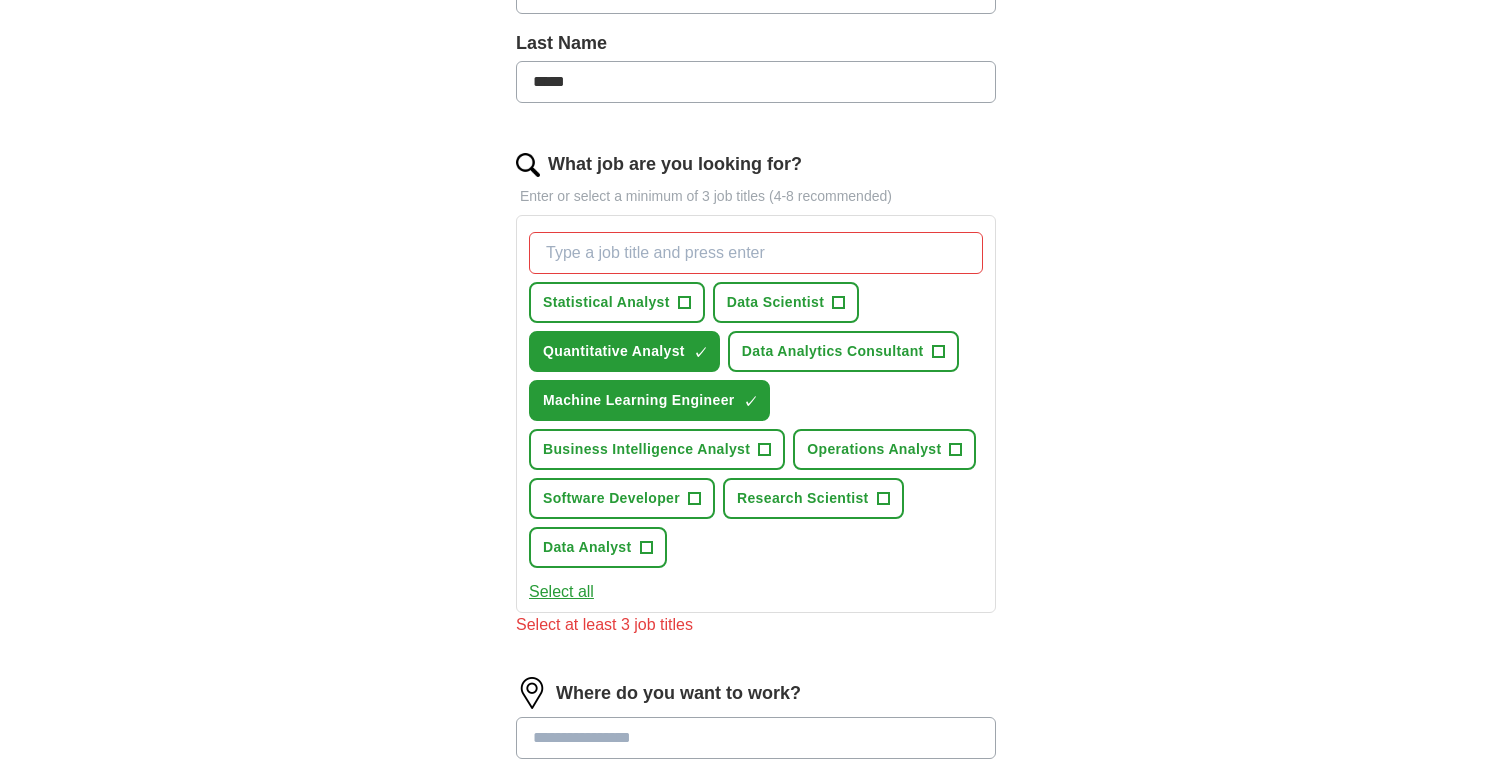 click on "Data Analytics Consultant" at bounding box center (833, 351) 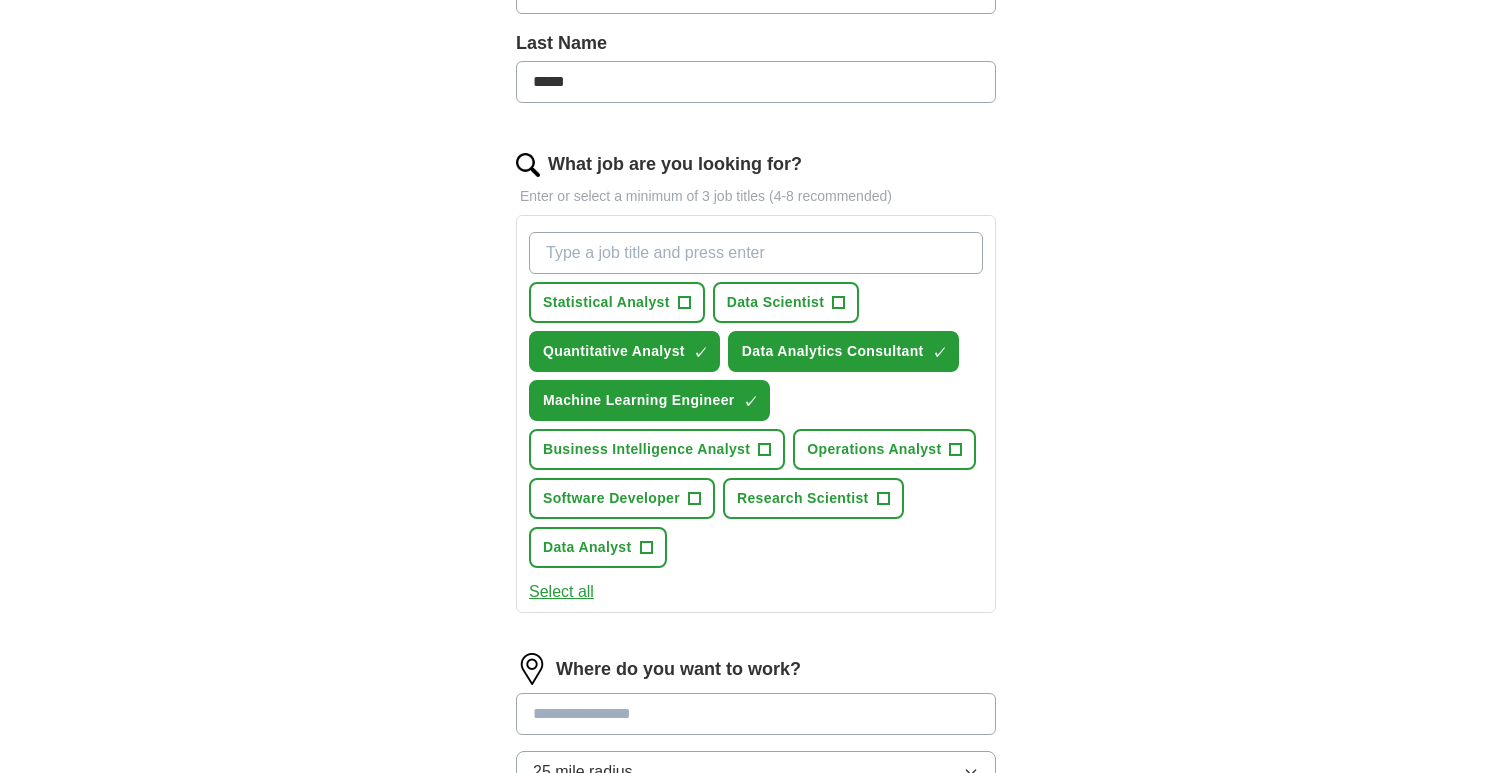 click on "Data Analytics Consultant" at bounding box center [833, 351] 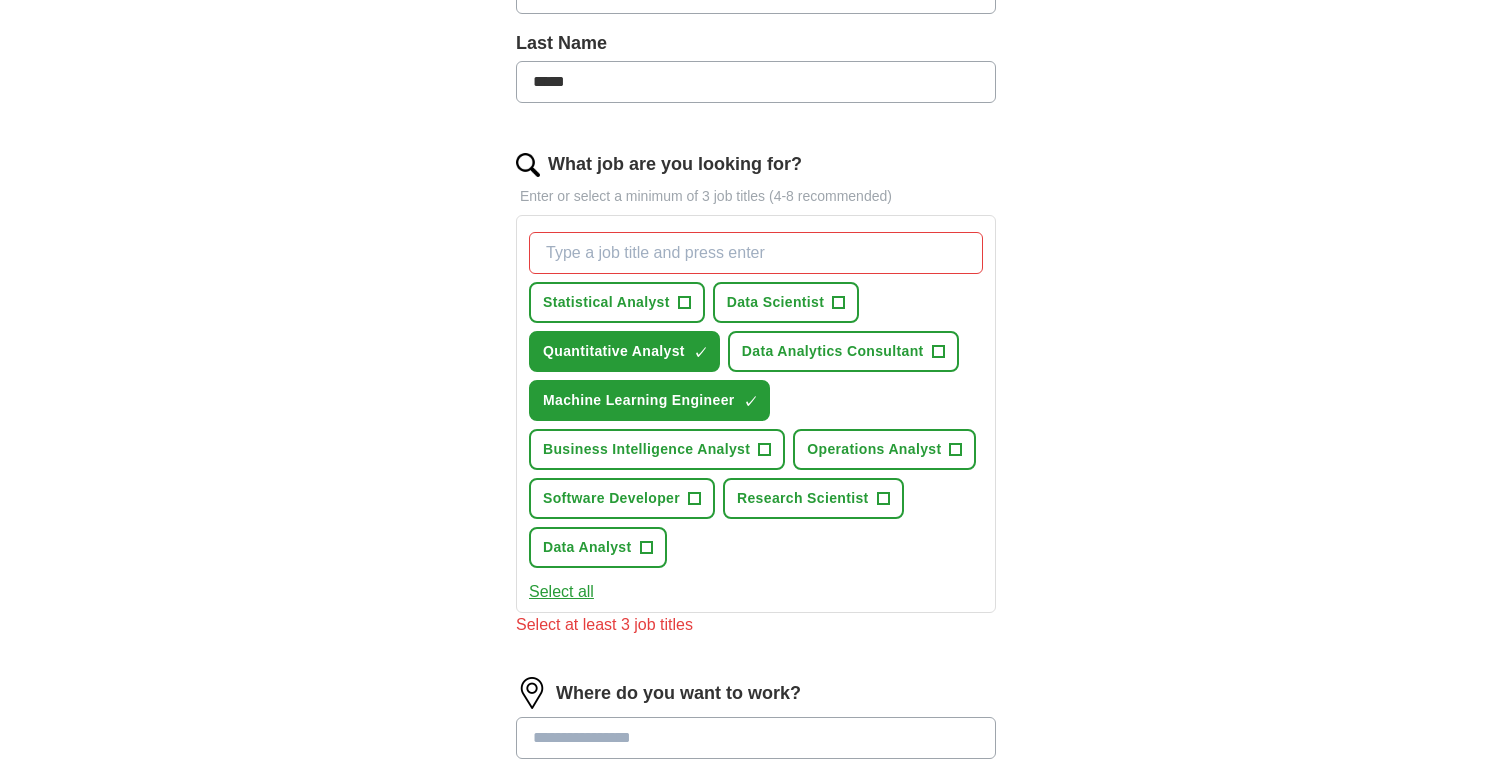 click on "Software Developer" at bounding box center [611, 498] 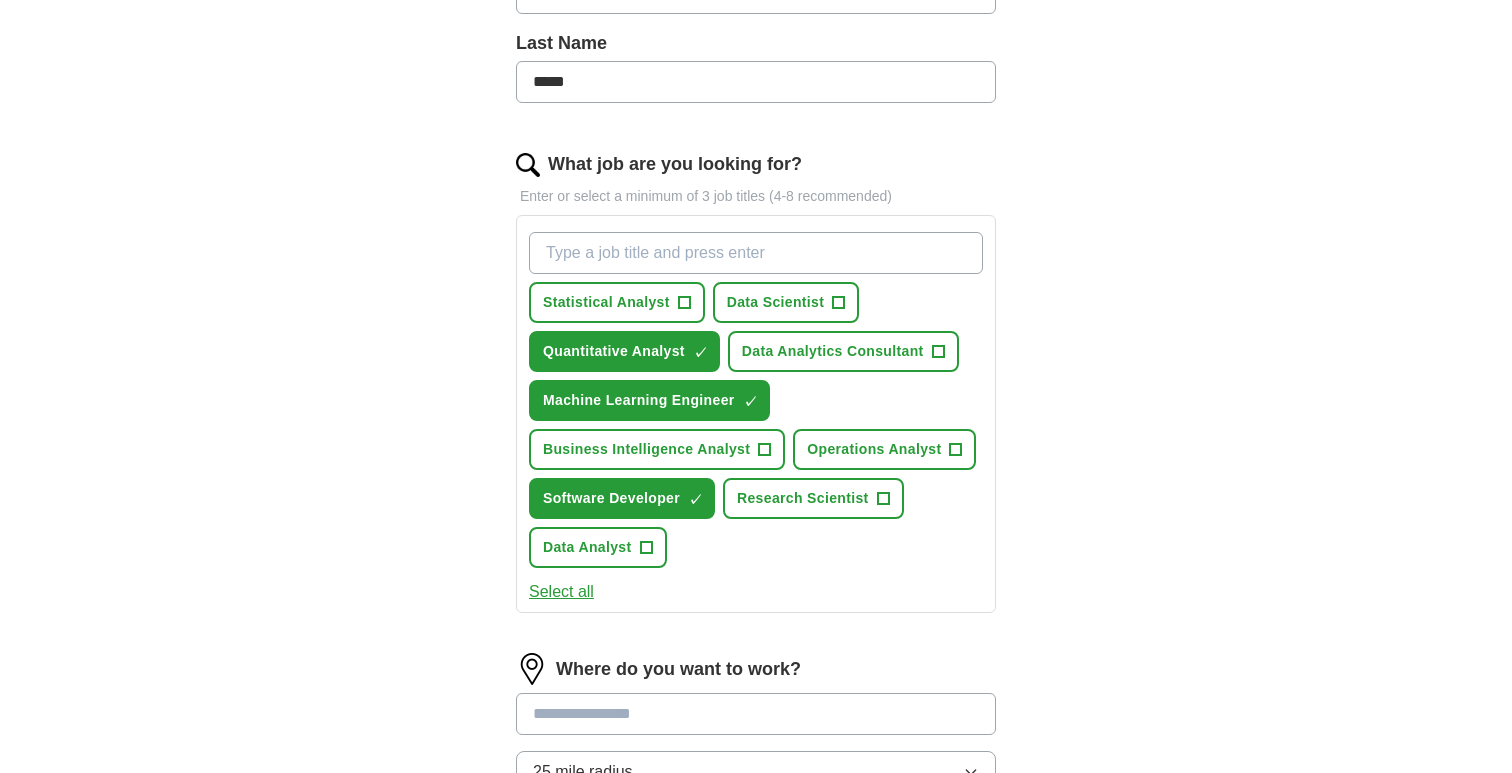 click on "Statistical Analyst" at bounding box center [606, 302] 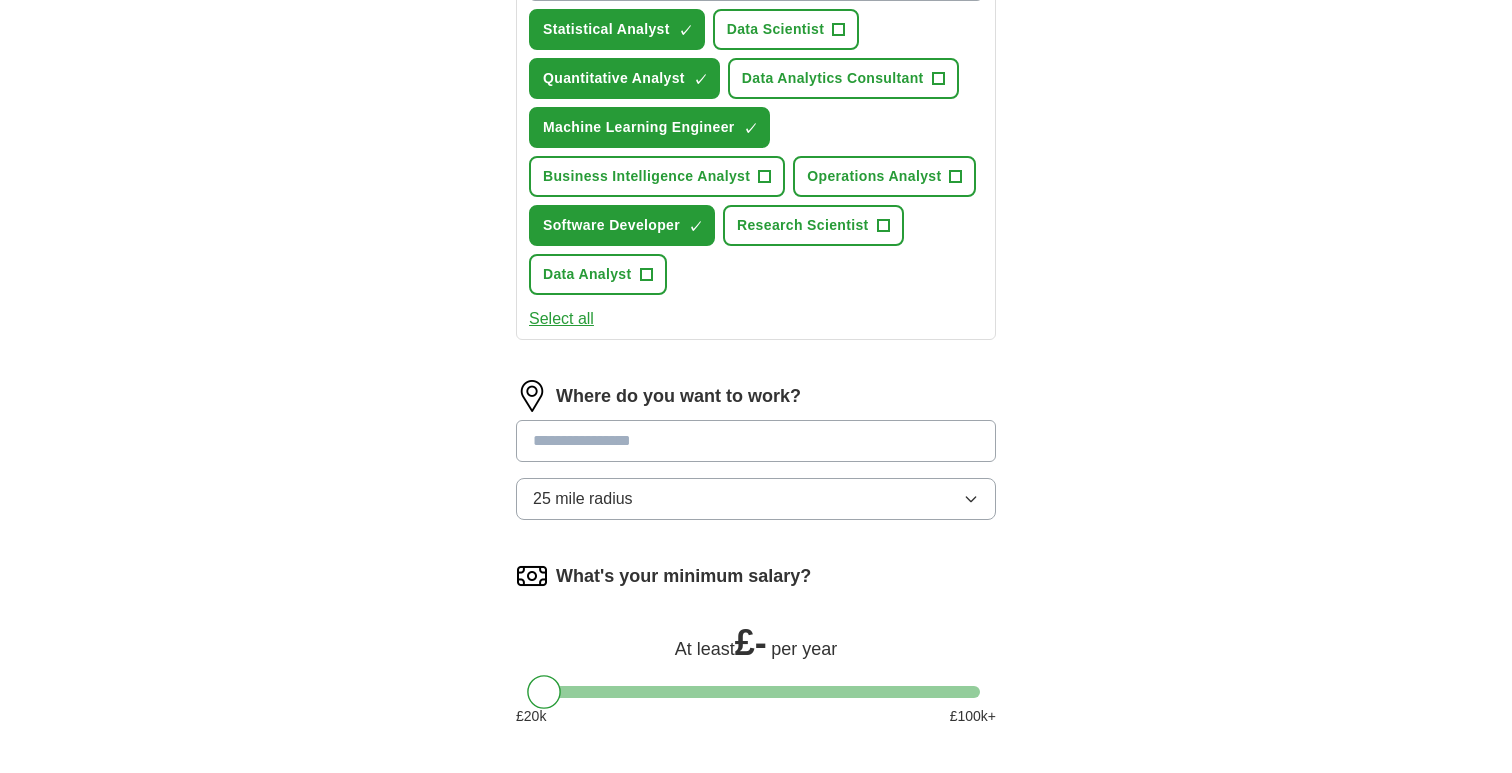 scroll, scrollTop: 795, scrollLeft: 0, axis: vertical 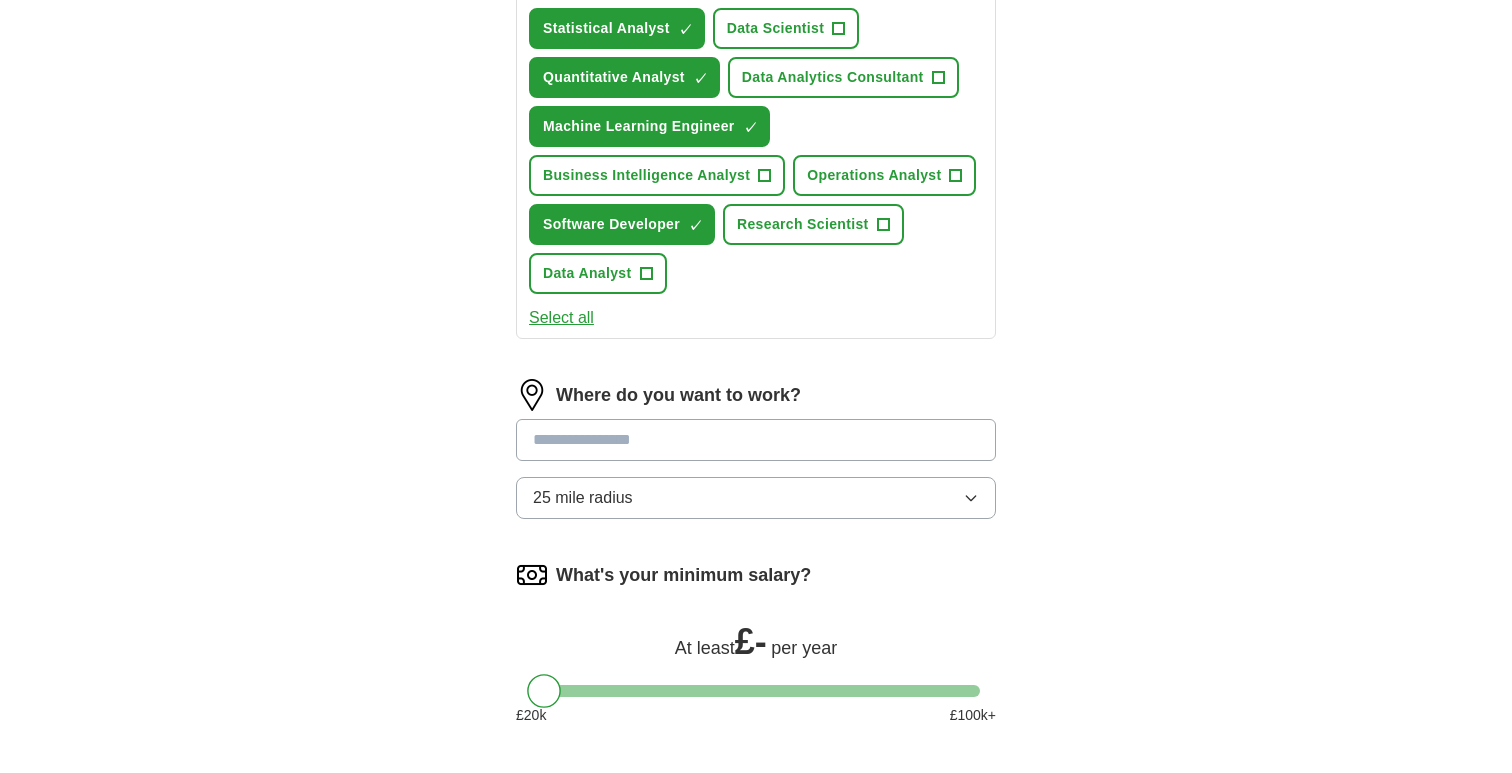 click at bounding box center (756, 440) 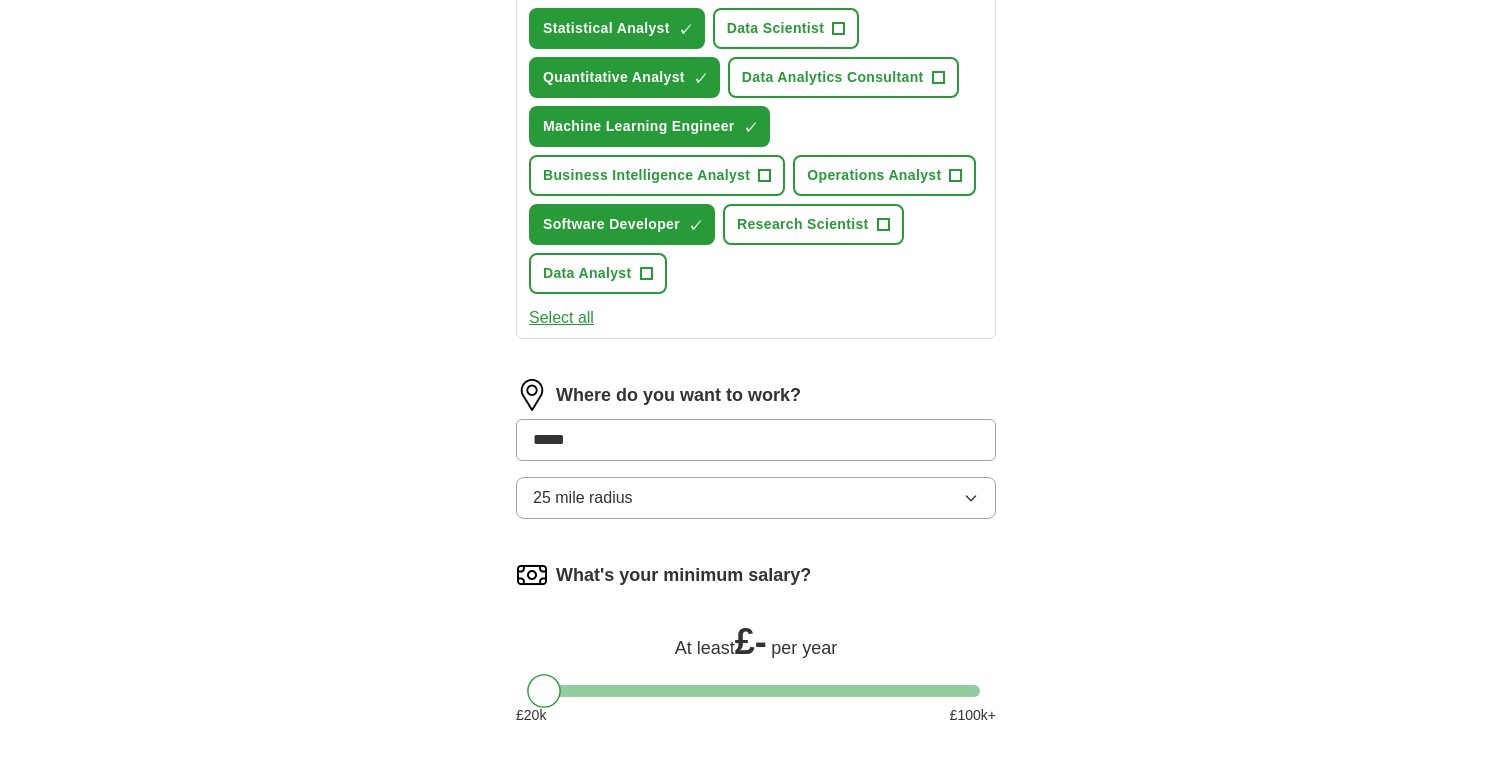 type on "******" 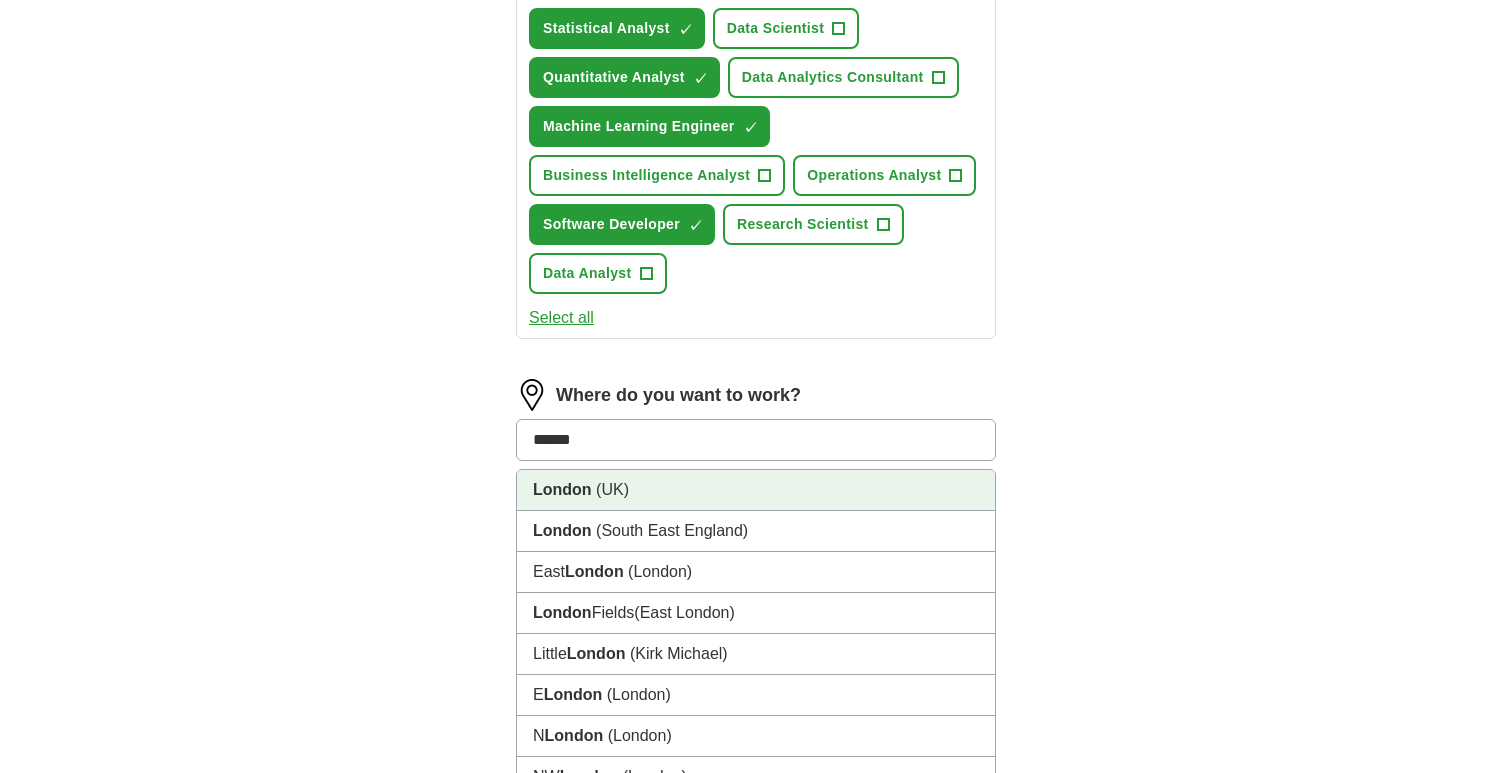 click on "(UK)" at bounding box center (612, 489) 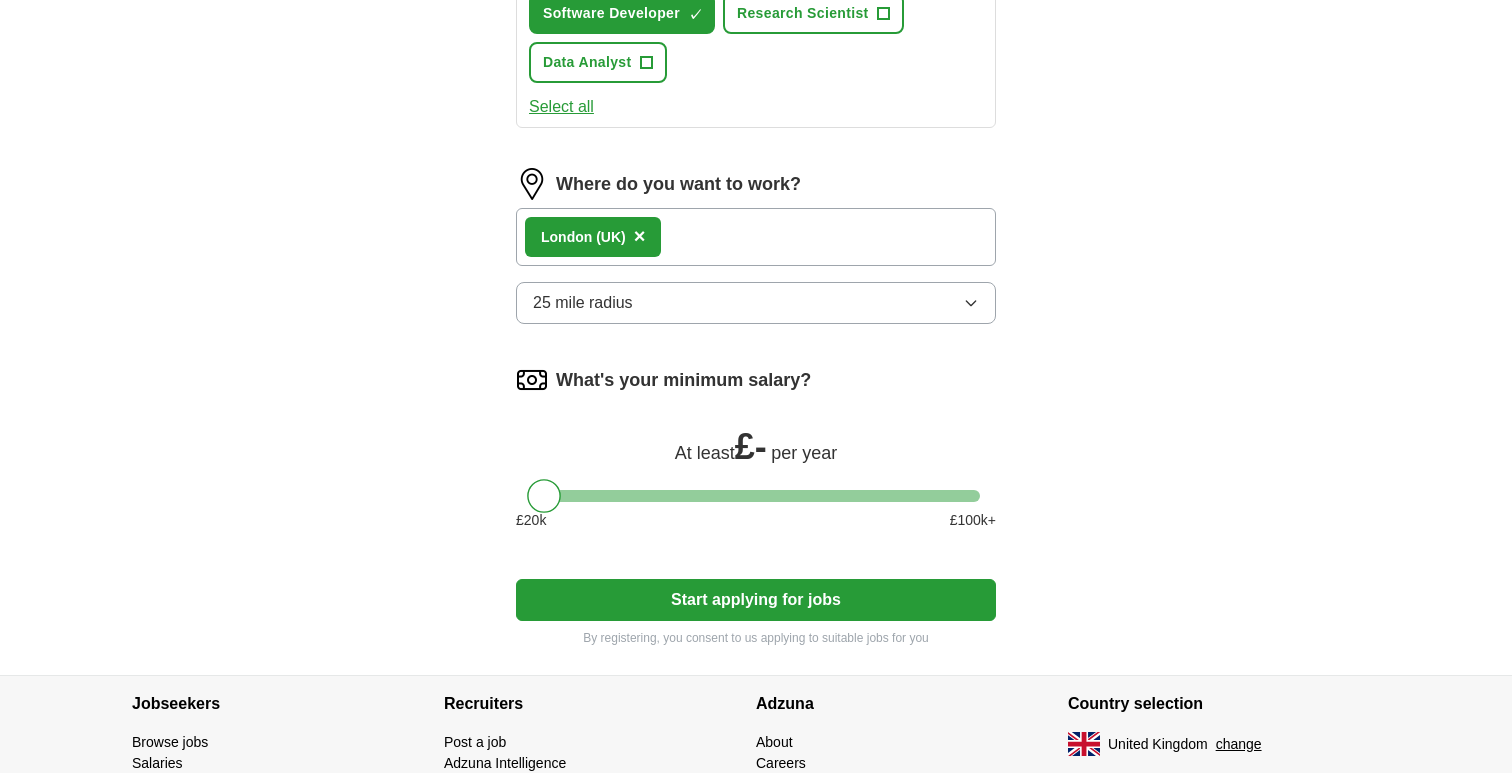scroll, scrollTop: 1029, scrollLeft: 0, axis: vertical 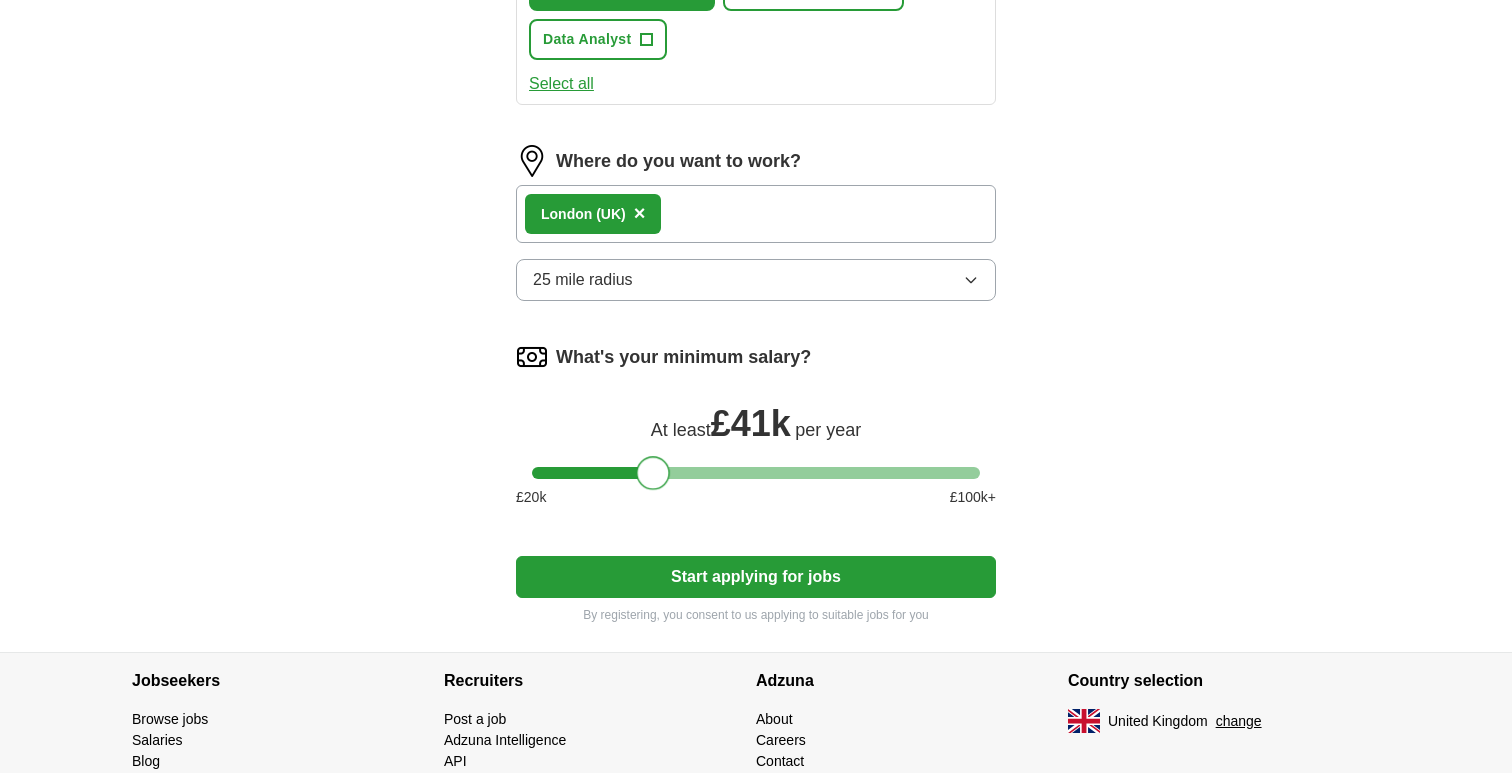 drag, startPoint x: 555, startPoint y: 467, endPoint x: 664, endPoint y: 471, distance: 109.07337 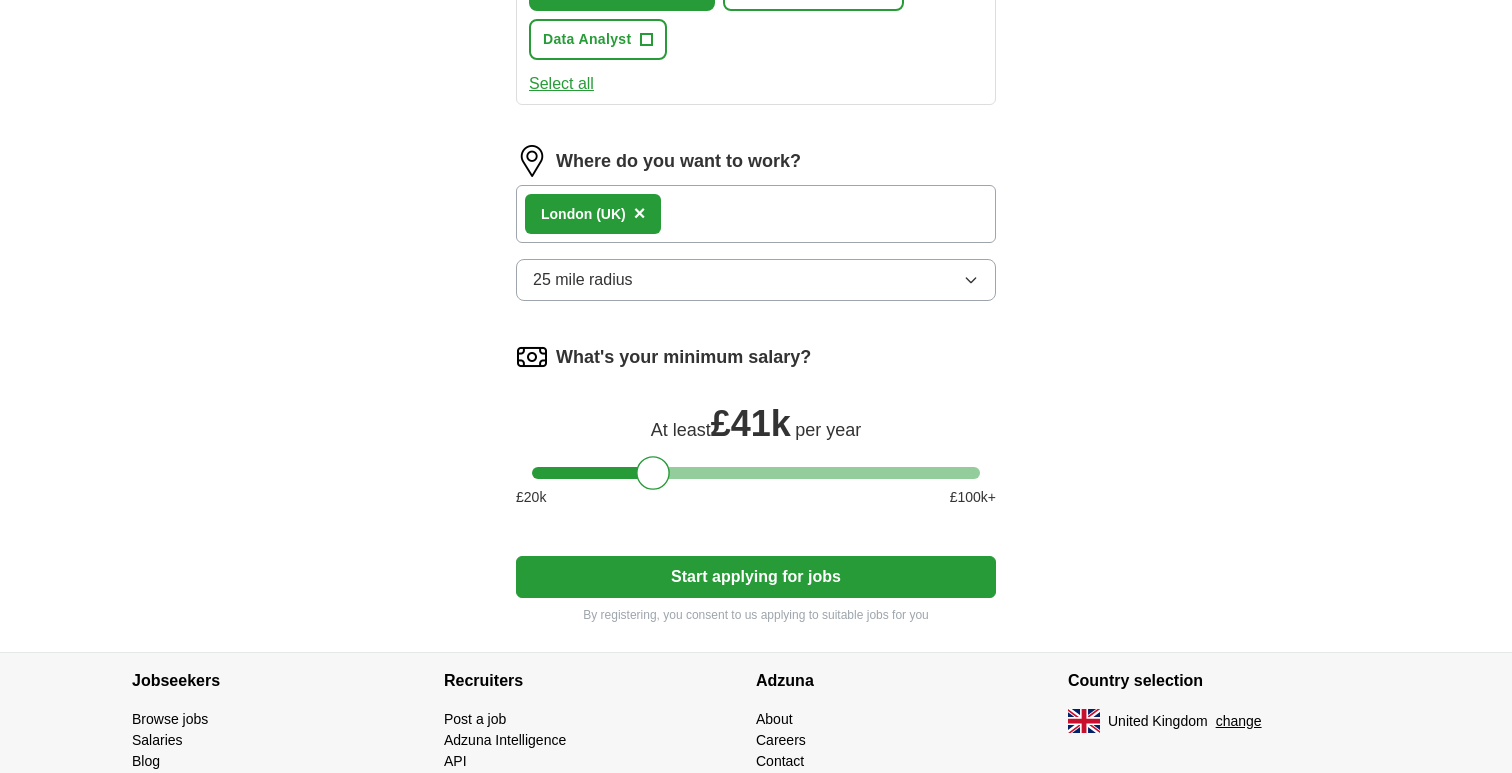 click on "Select a CV Callum Hyder CV [DATE].pdf [DATE], [TIME] Upload a different  CV By uploading your  CV  you agree to our   T&Cs   and   Privacy Notice . First Name ****** Last Name ***** What job are you looking for? Enter or select a minimum of 3 job titles (4-8 recommended) Statistical Analyst ✓ × Data Scientist + Quantitative Analyst ✓ × Data Analytics Consultant + Machine Learning Engineer ✓ × Business Intelligence Analyst + Operations Analyst + Software Developer ✓ × Research Scientist + Data Analyst + Select all Where do you want to work? [CITY]   (UK) × 25 mile radius What's your minimum salary? At least  £ 41k   per year £ 20 k £ 100 k+ Start applying for jobs By registering, you consent to us applying to suitable jobs for you" at bounding box center [756, -66] 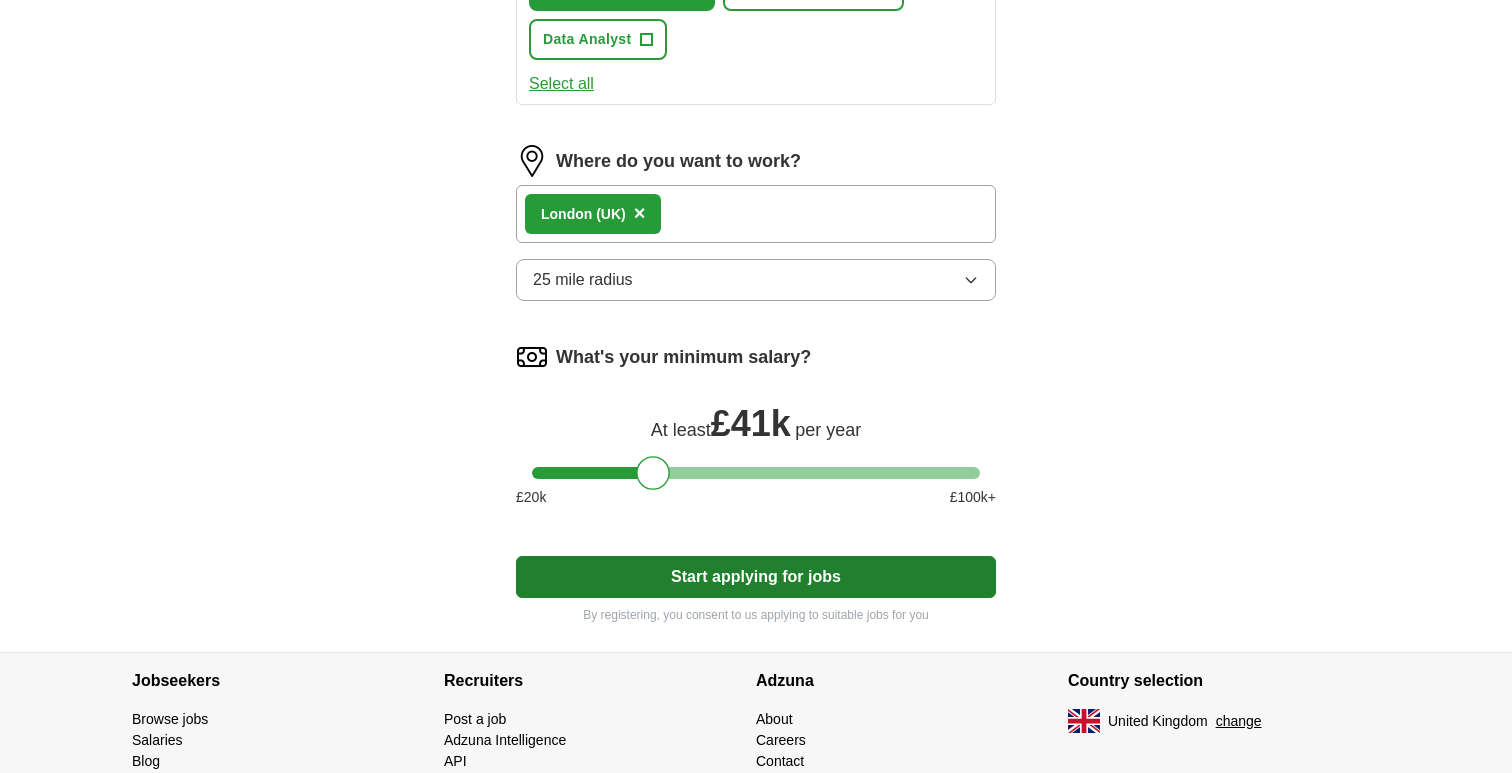click on "Start applying for jobs" at bounding box center [756, 577] 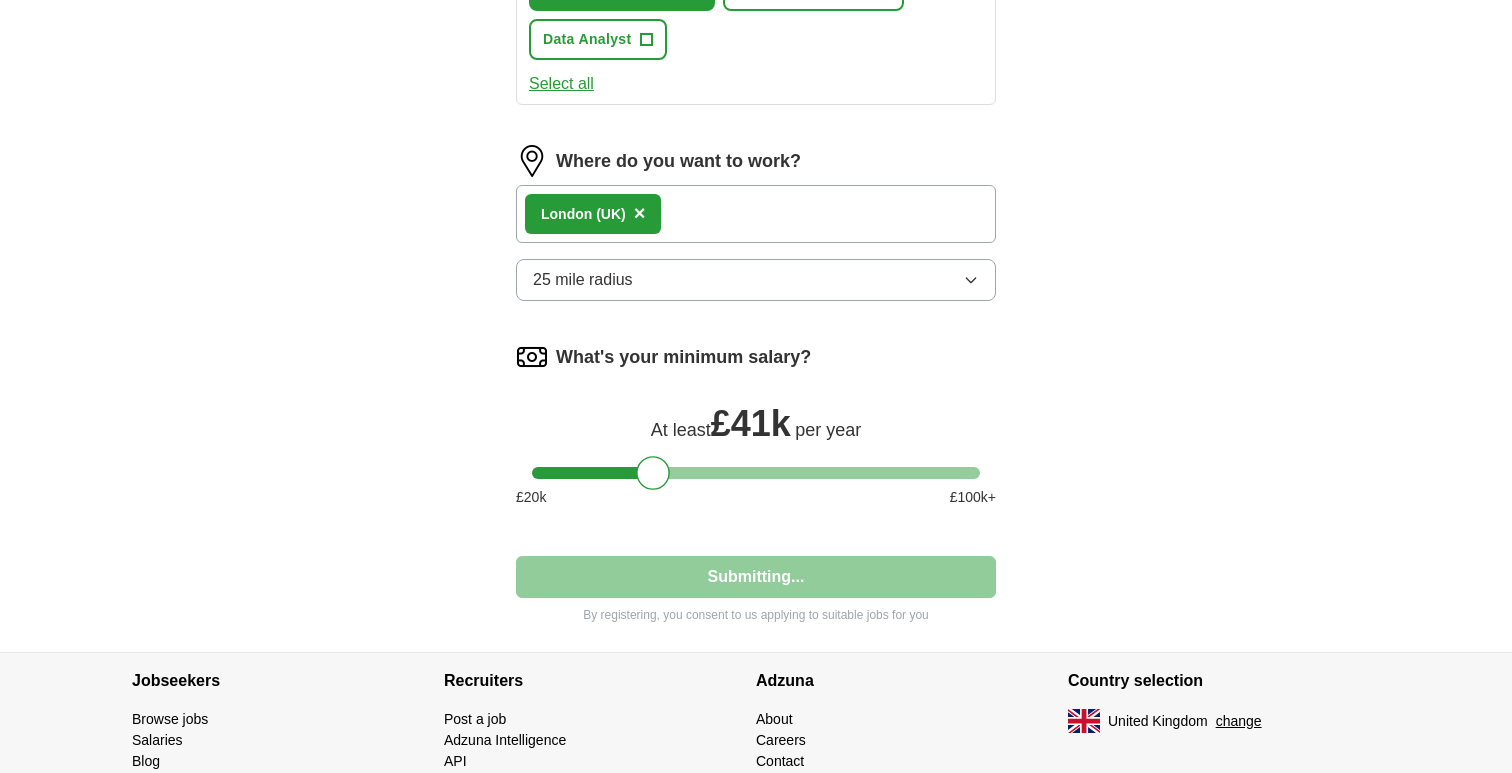 select on "**" 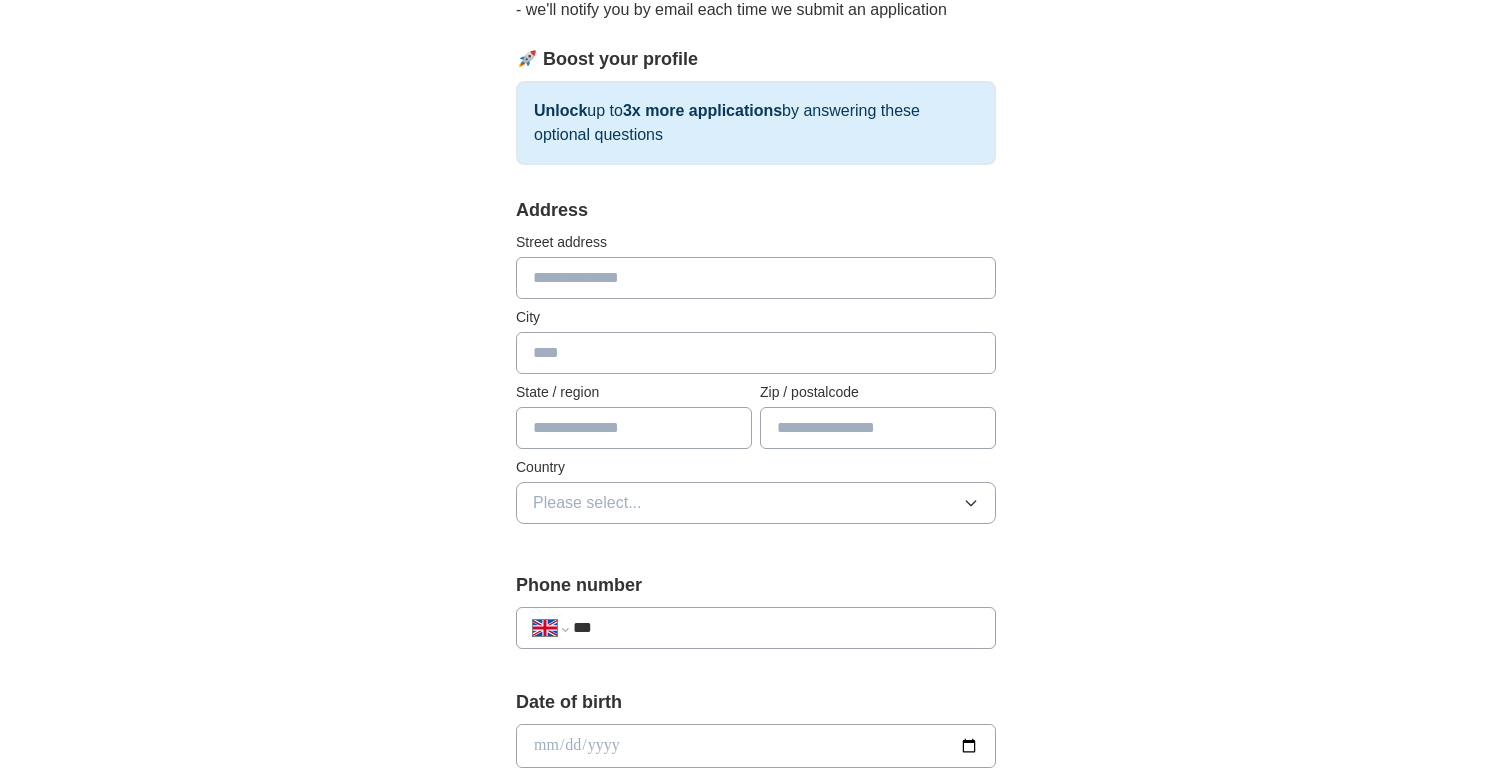 scroll, scrollTop: 246, scrollLeft: 0, axis: vertical 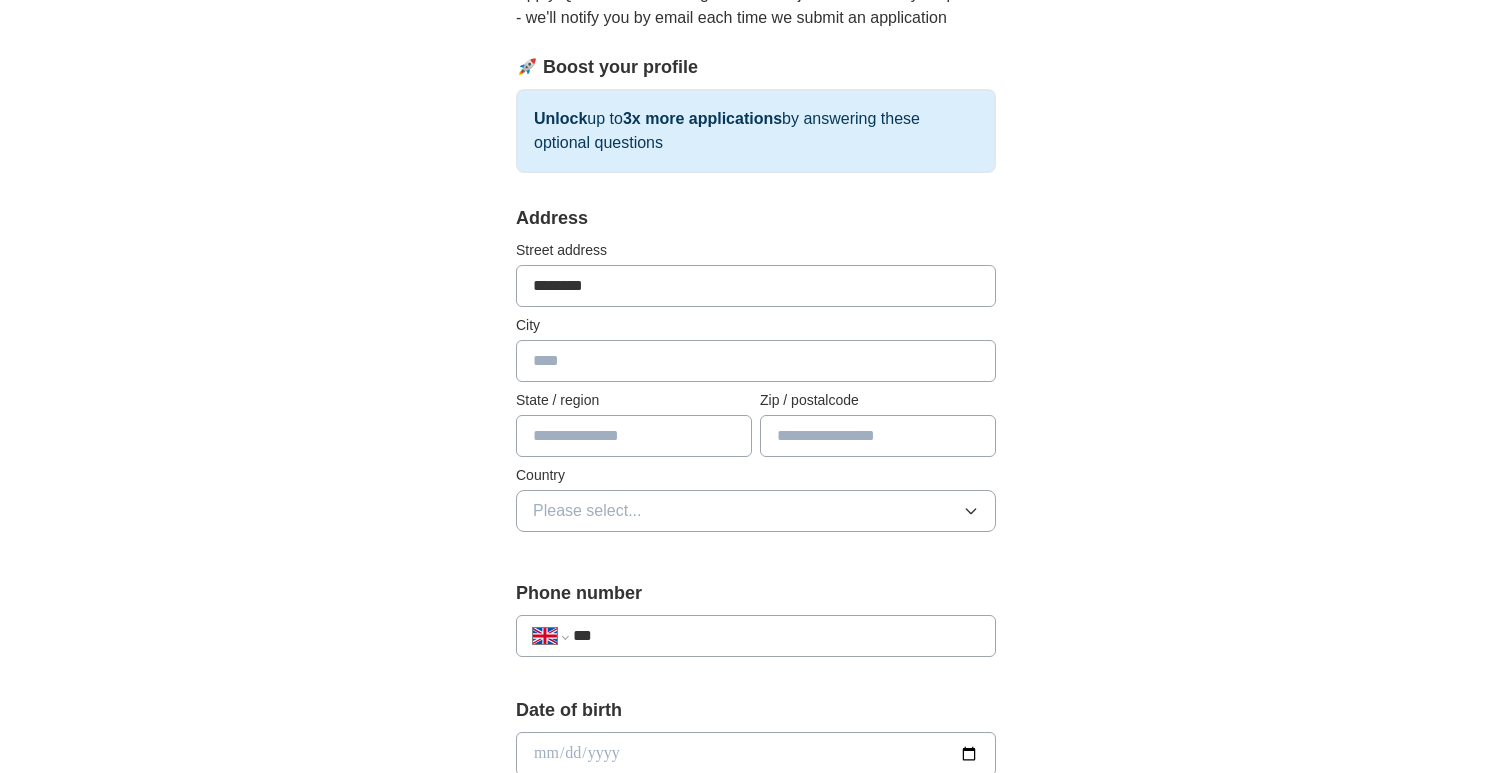 type on "********" 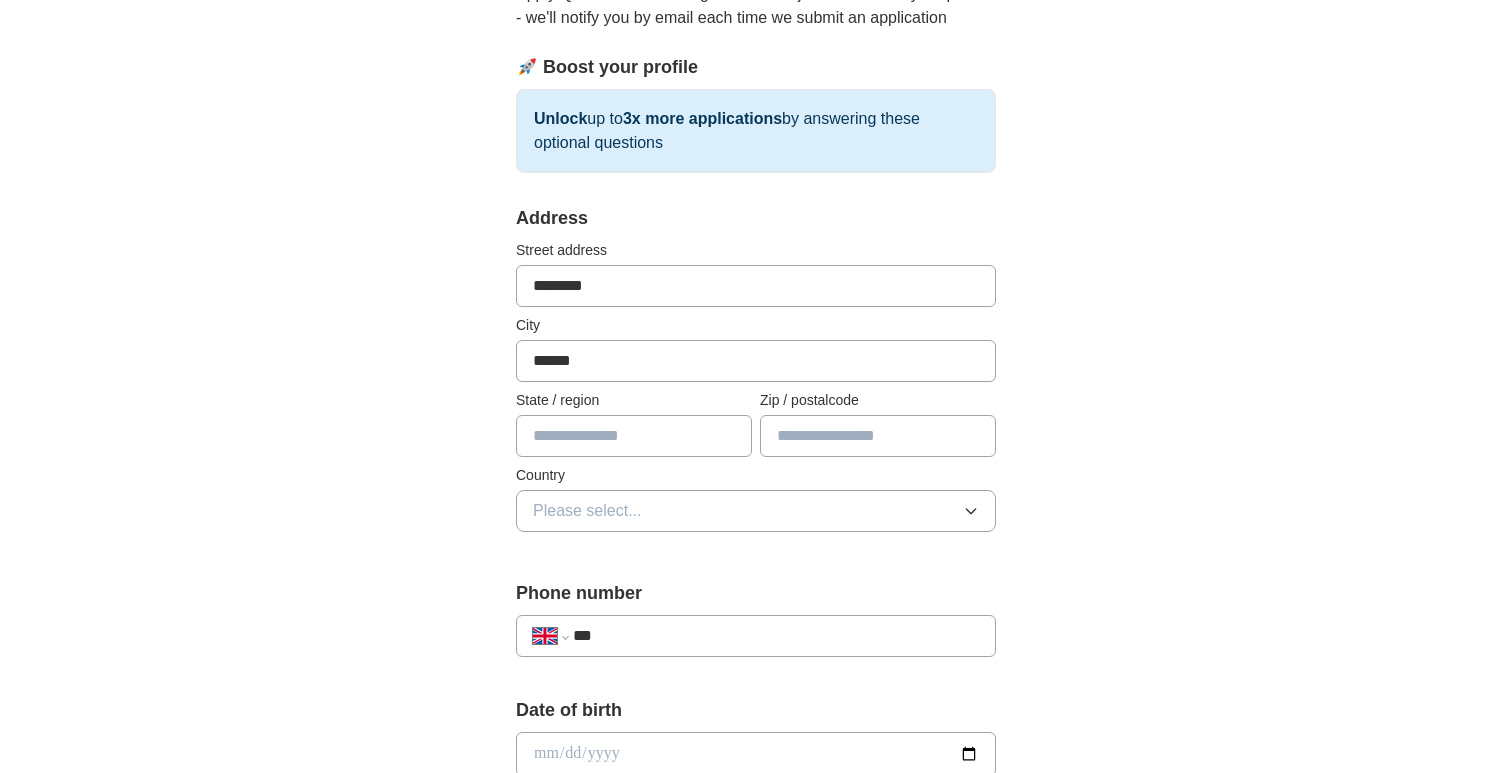 type on "******" 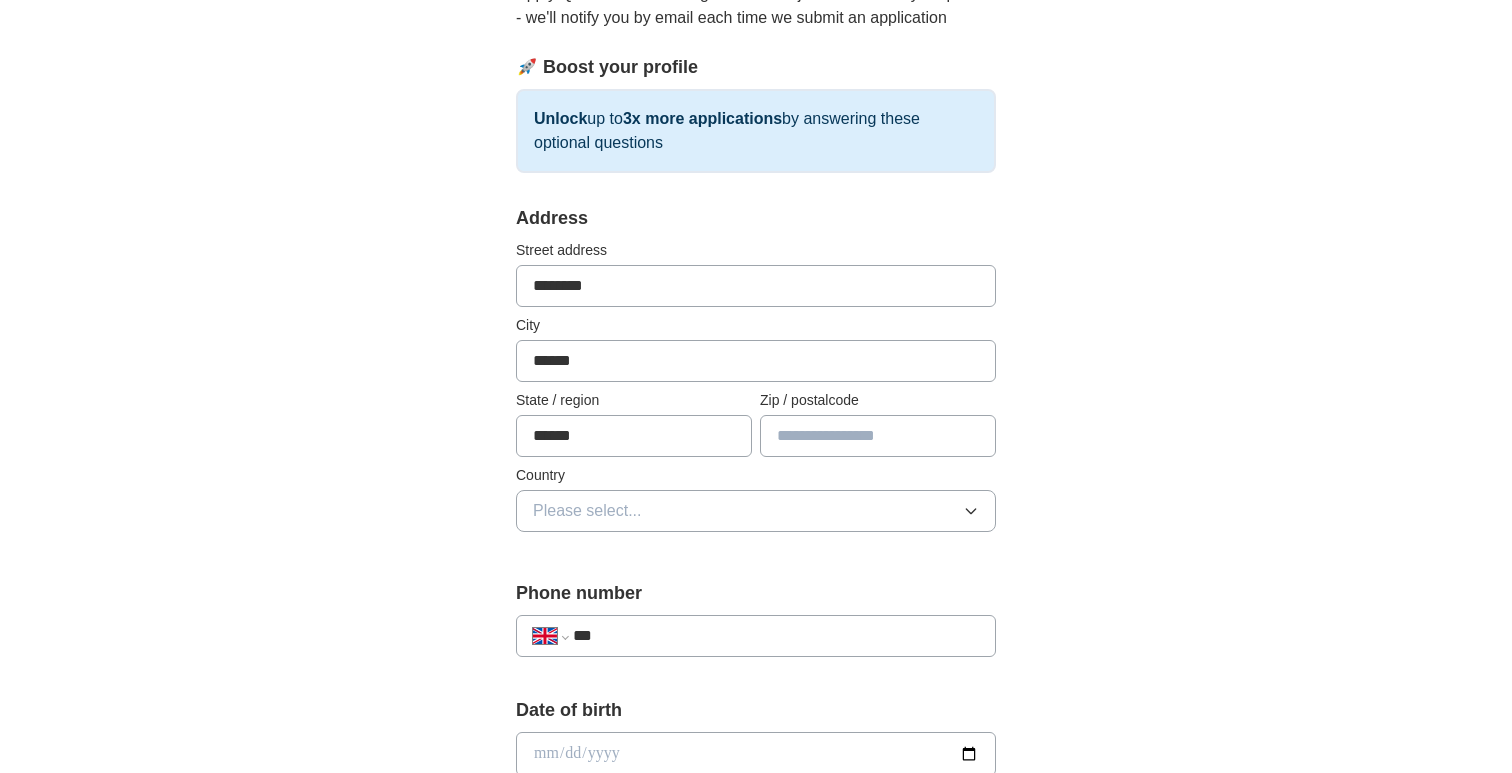 type on "******" 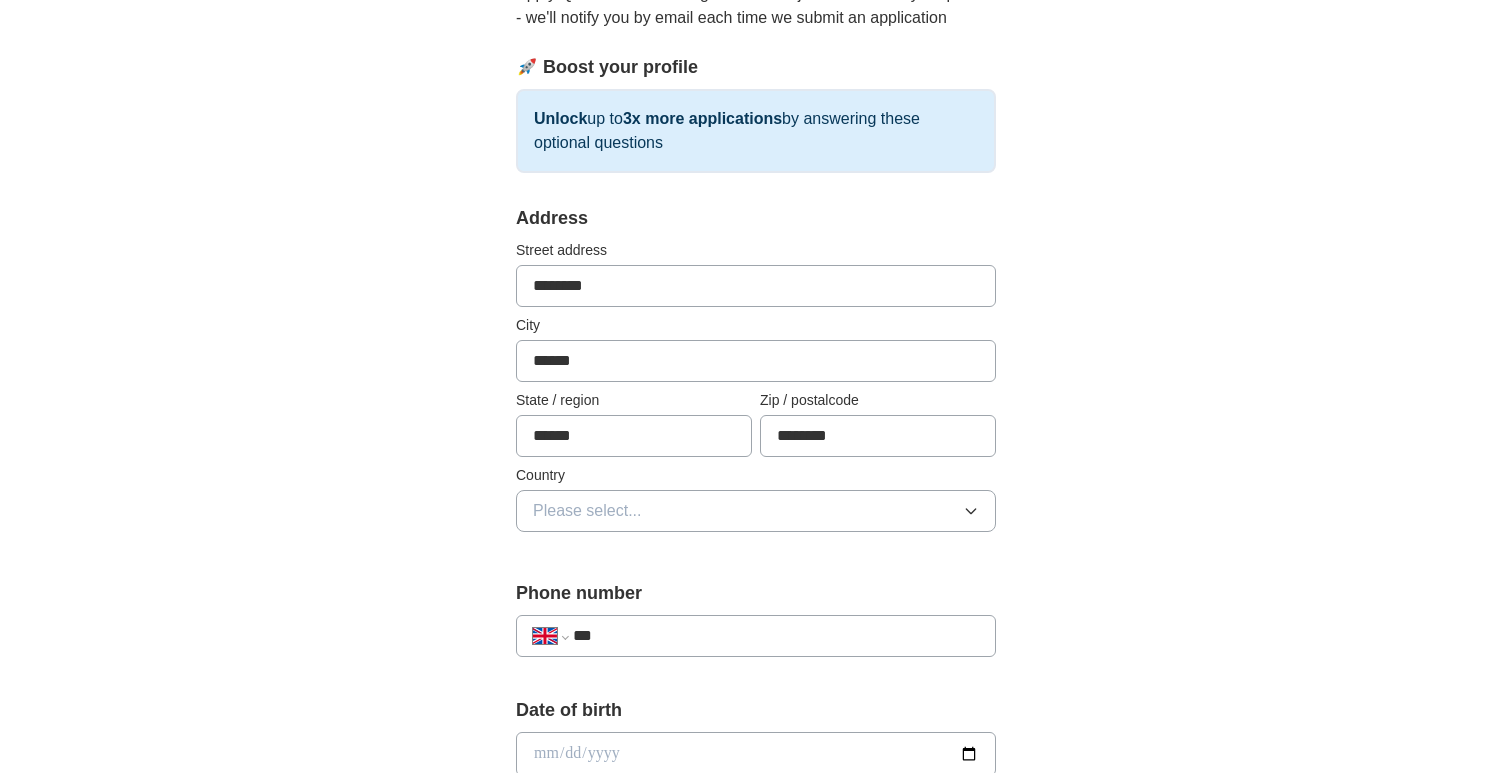 type on "********" 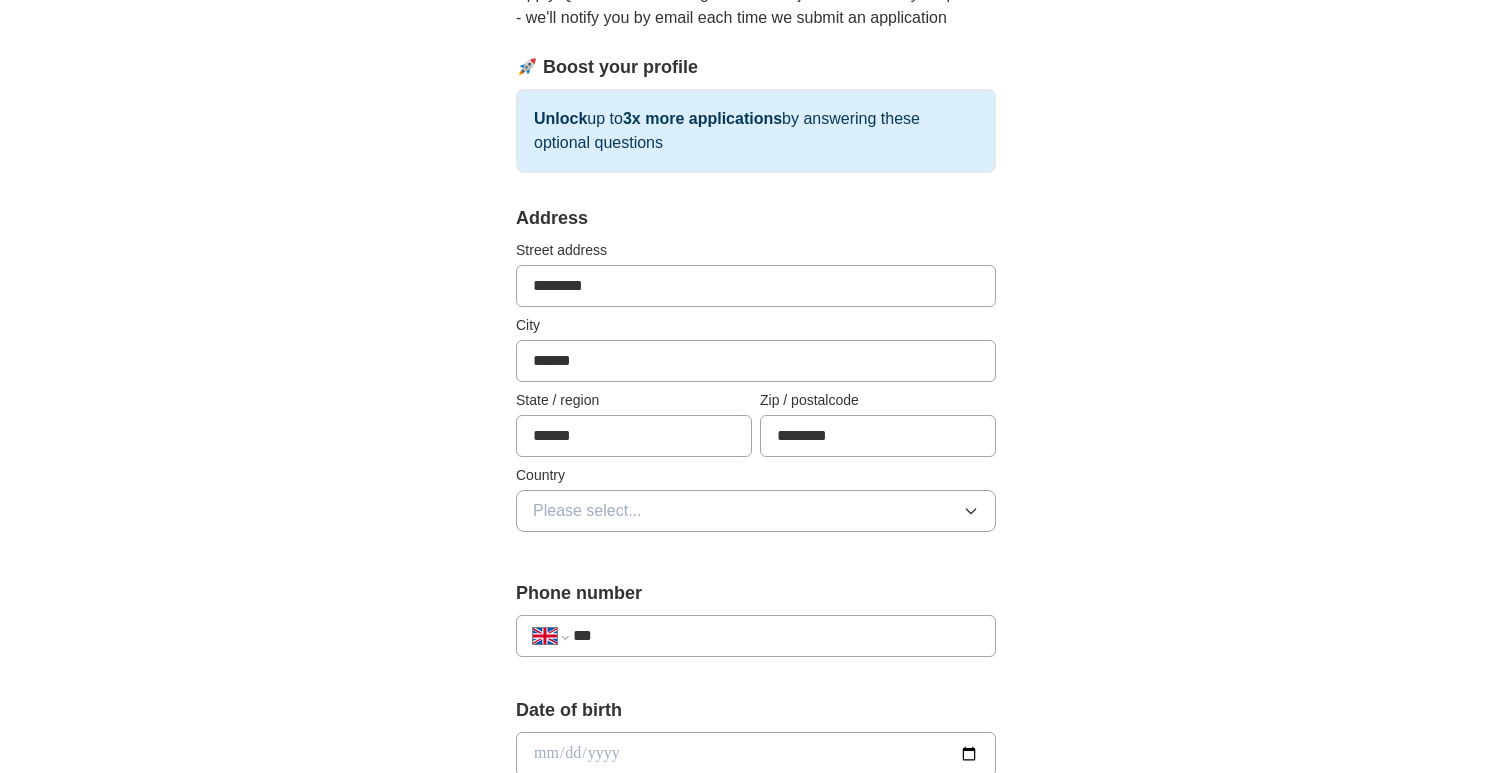 click on "Please select..." at bounding box center [756, 511] 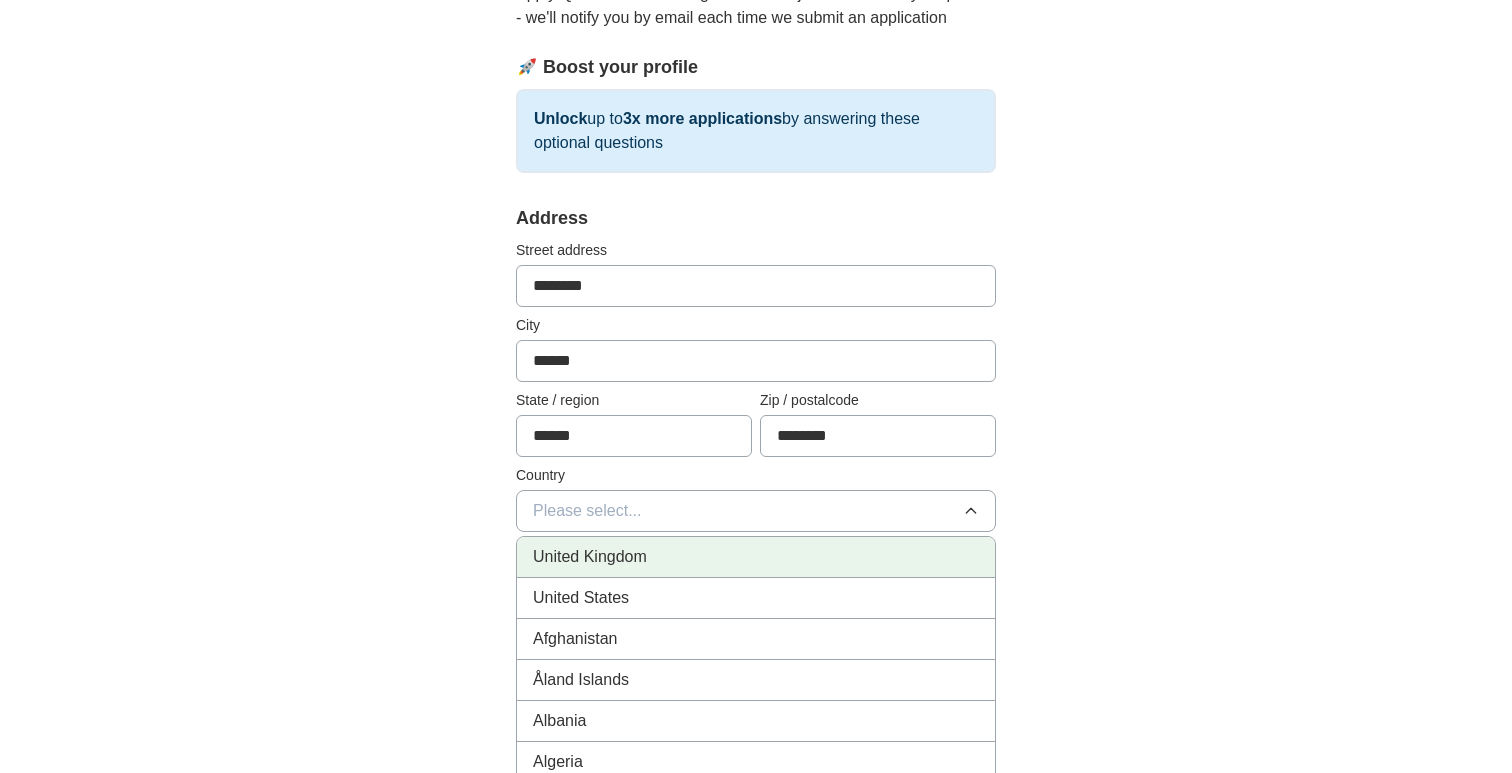 click on "United Kingdom" at bounding box center (590, 557) 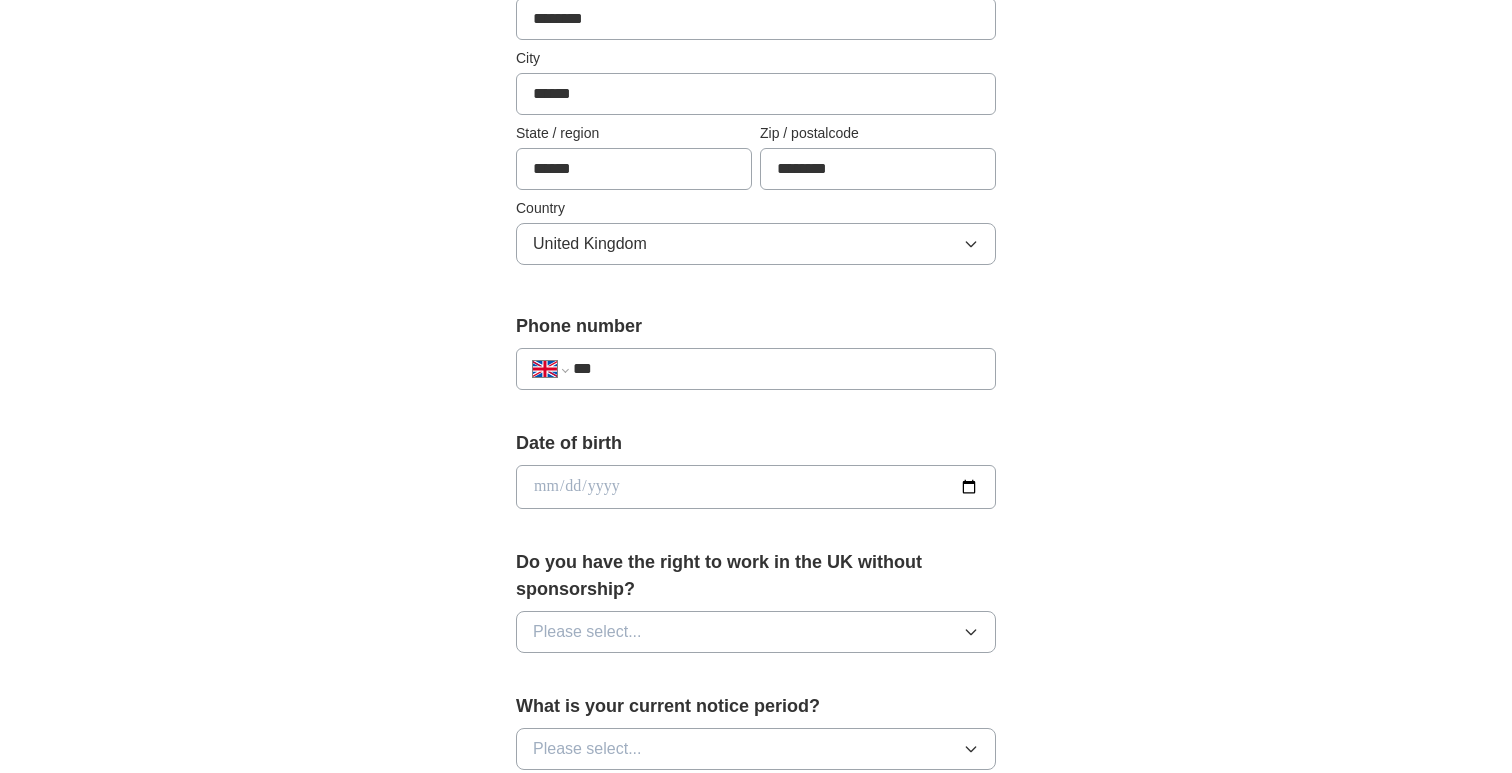 scroll, scrollTop: 519, scrollLeft: 0, axis: vertical 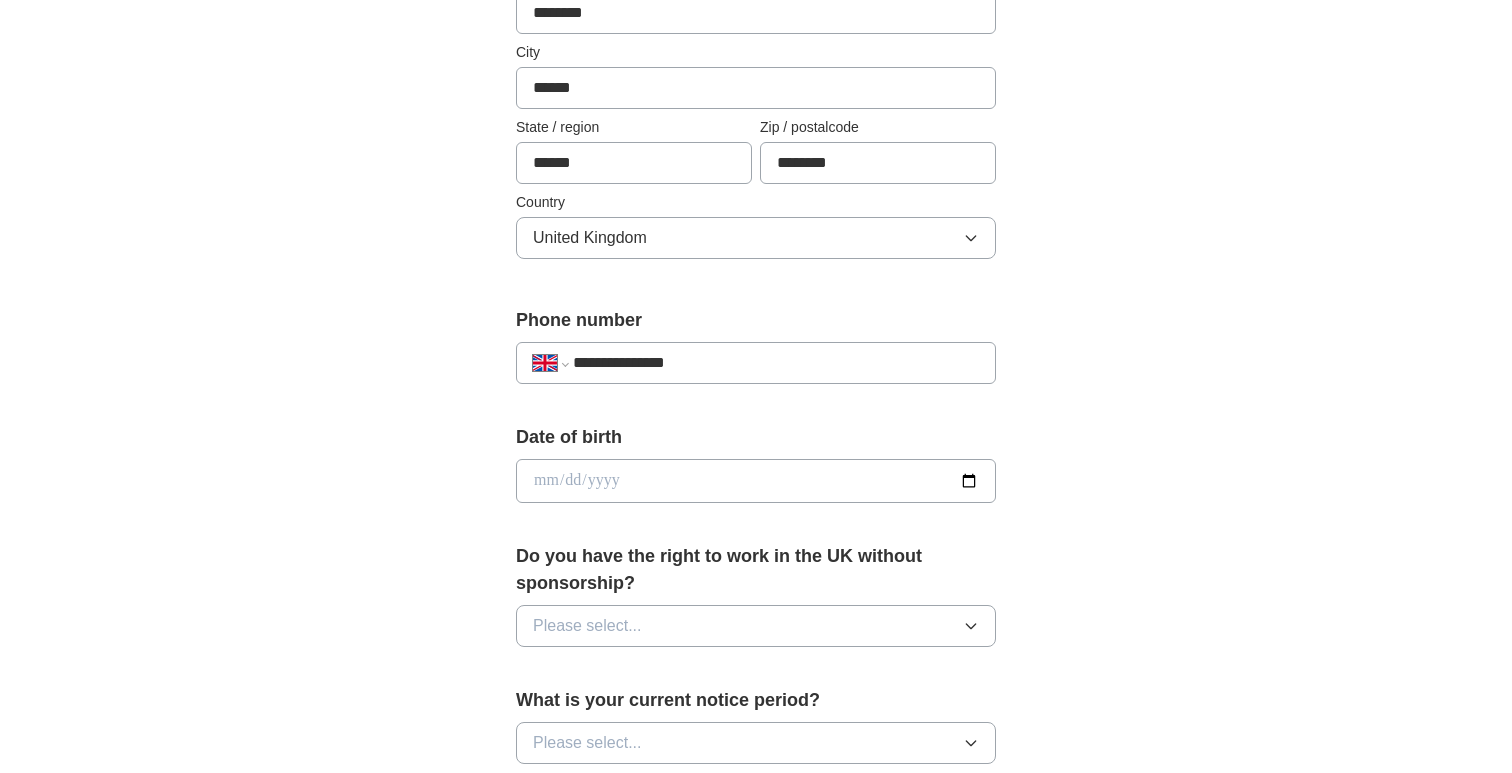 type on "**********" 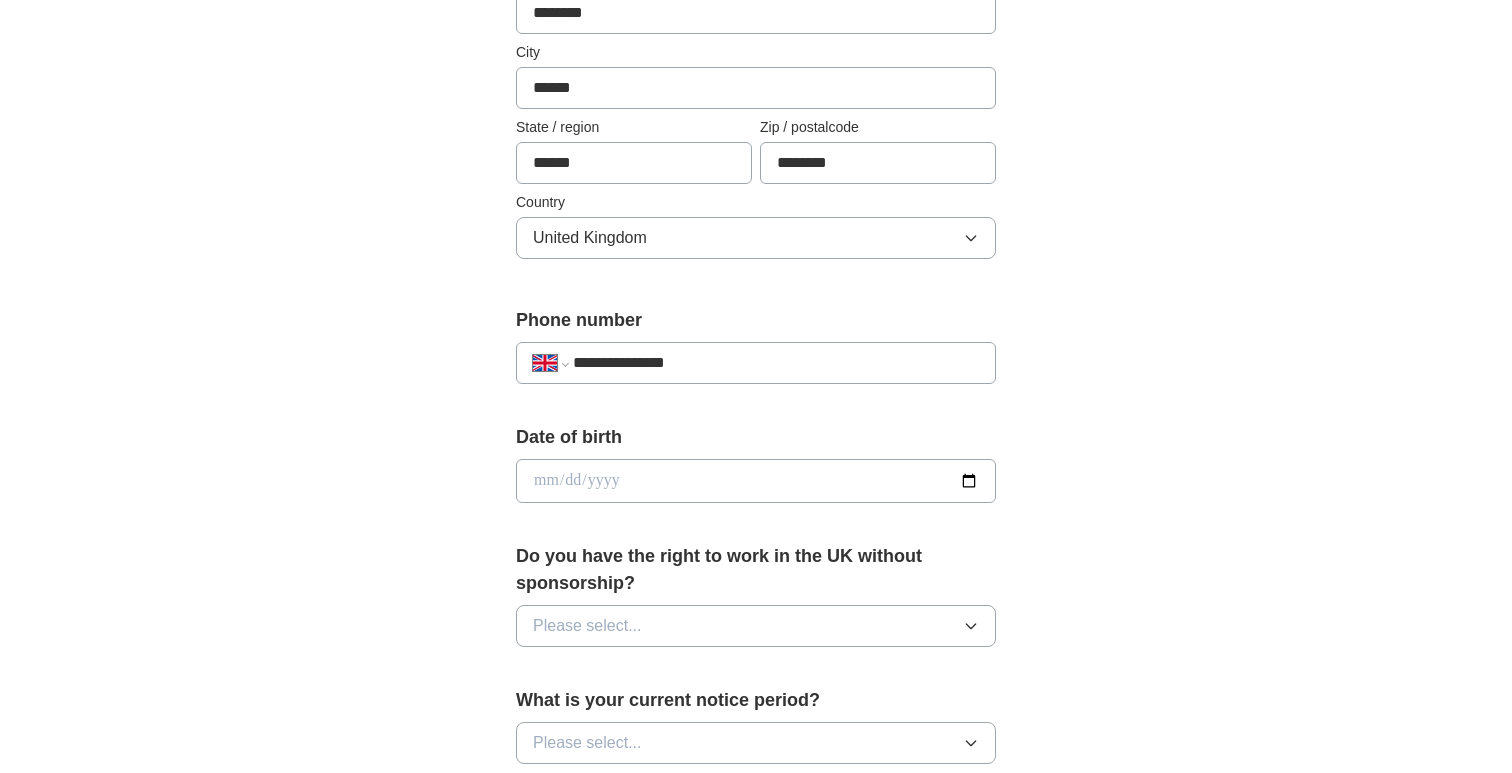 click at bounding box center (756, 481) 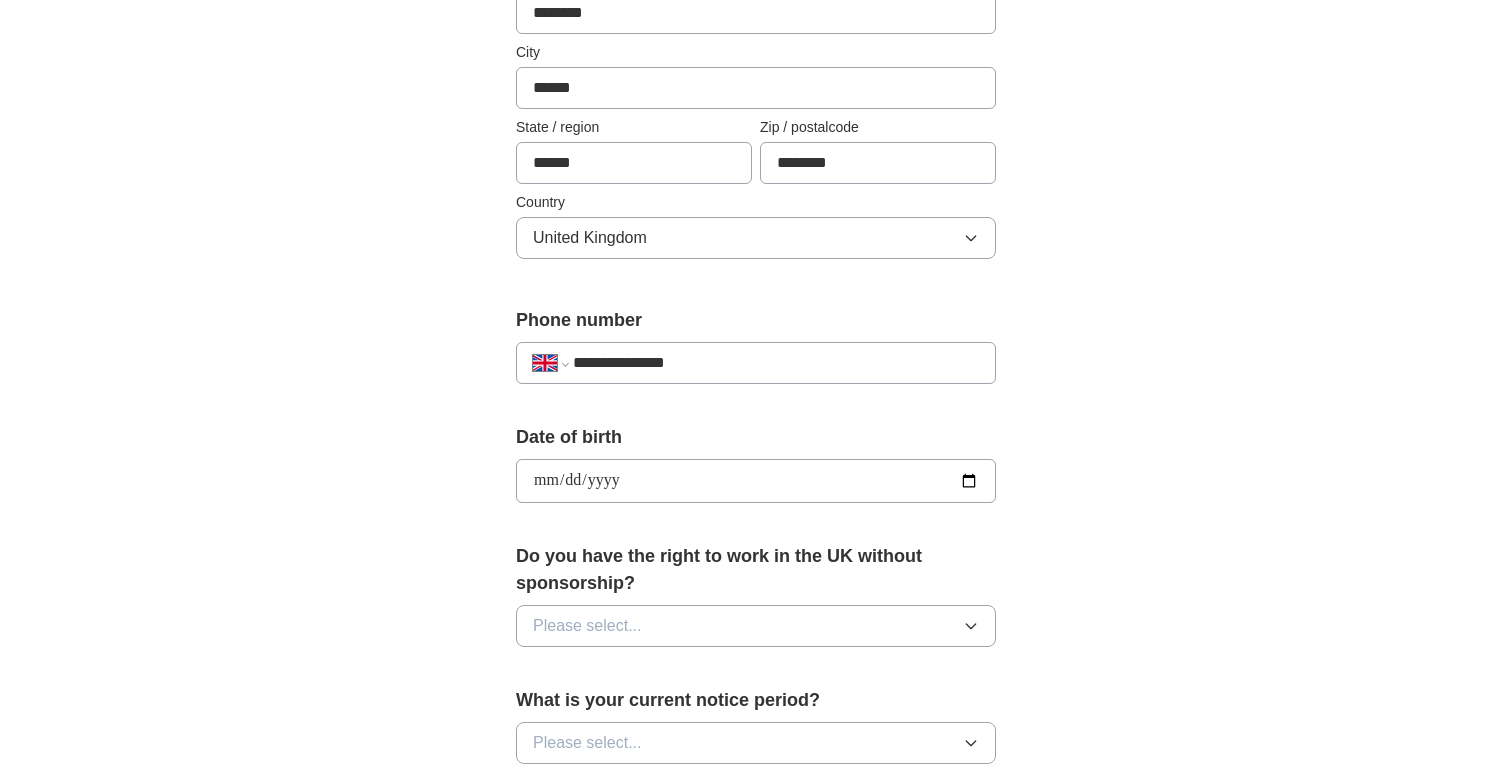 type on "**********" 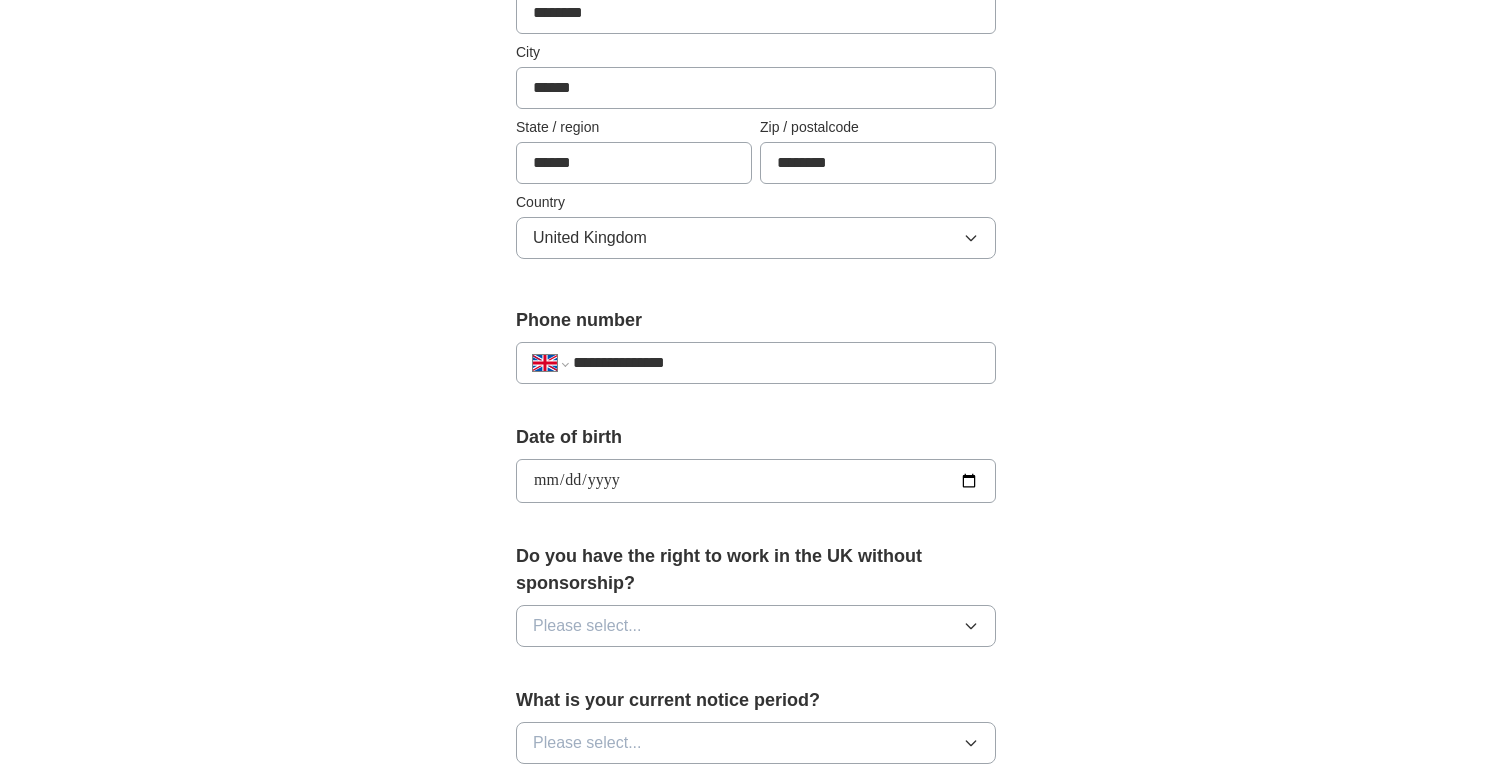 click on "Callum Hyder CV [DATE].pdf" at bounding box center [756, 437] 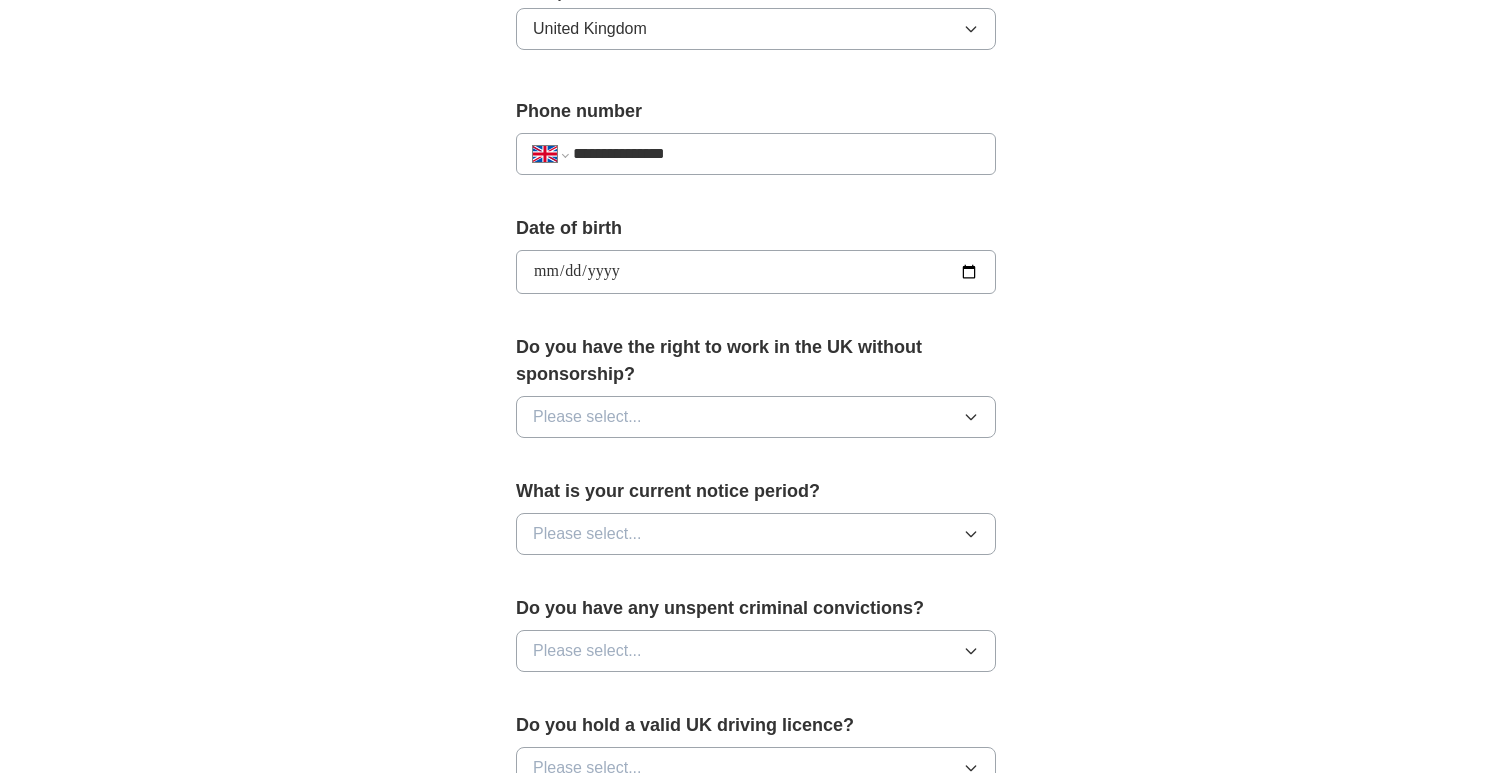scroll, scrollTop: 799, scrollLeft: 0, axis: vertical 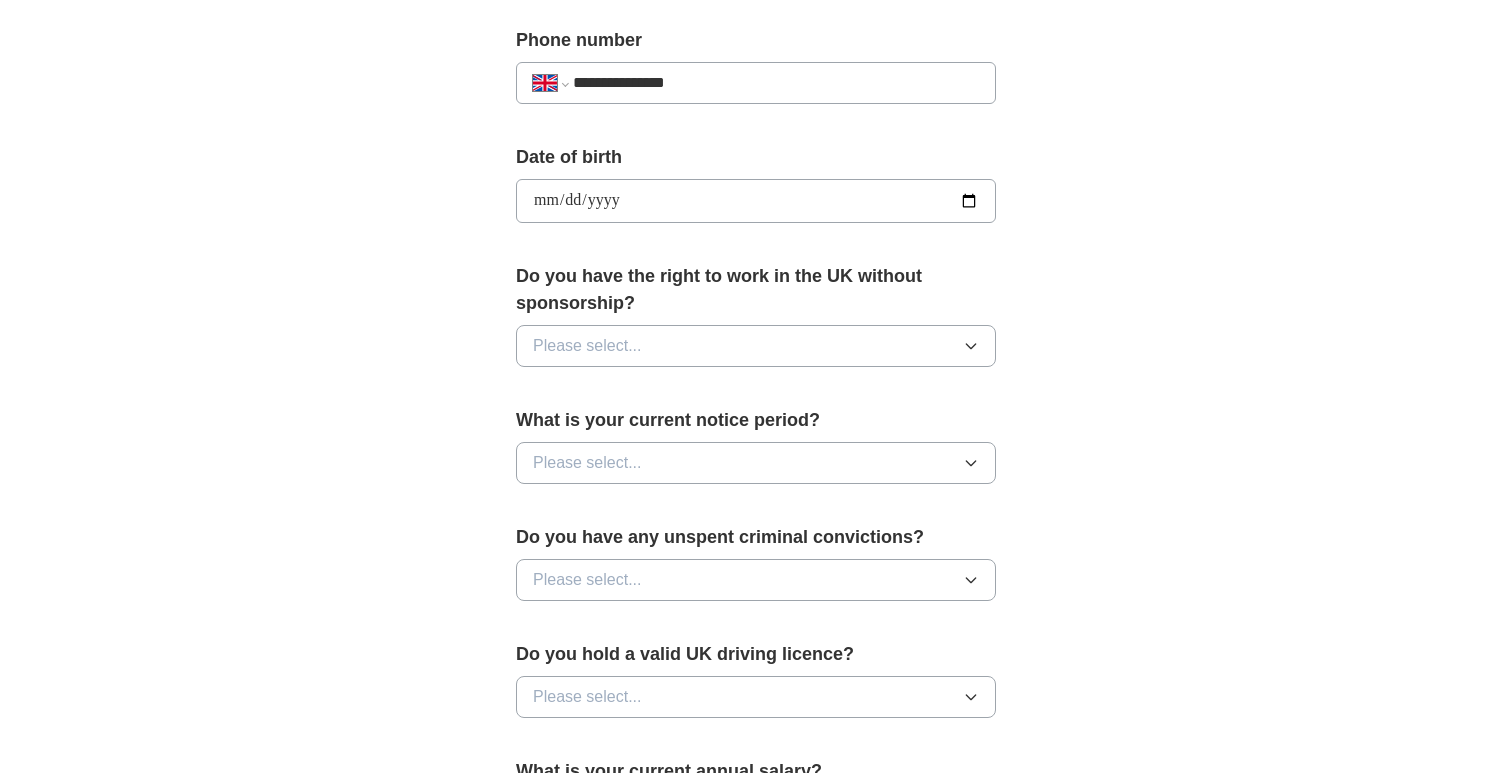 click on "Please select..." at bounding box center (756, 346) 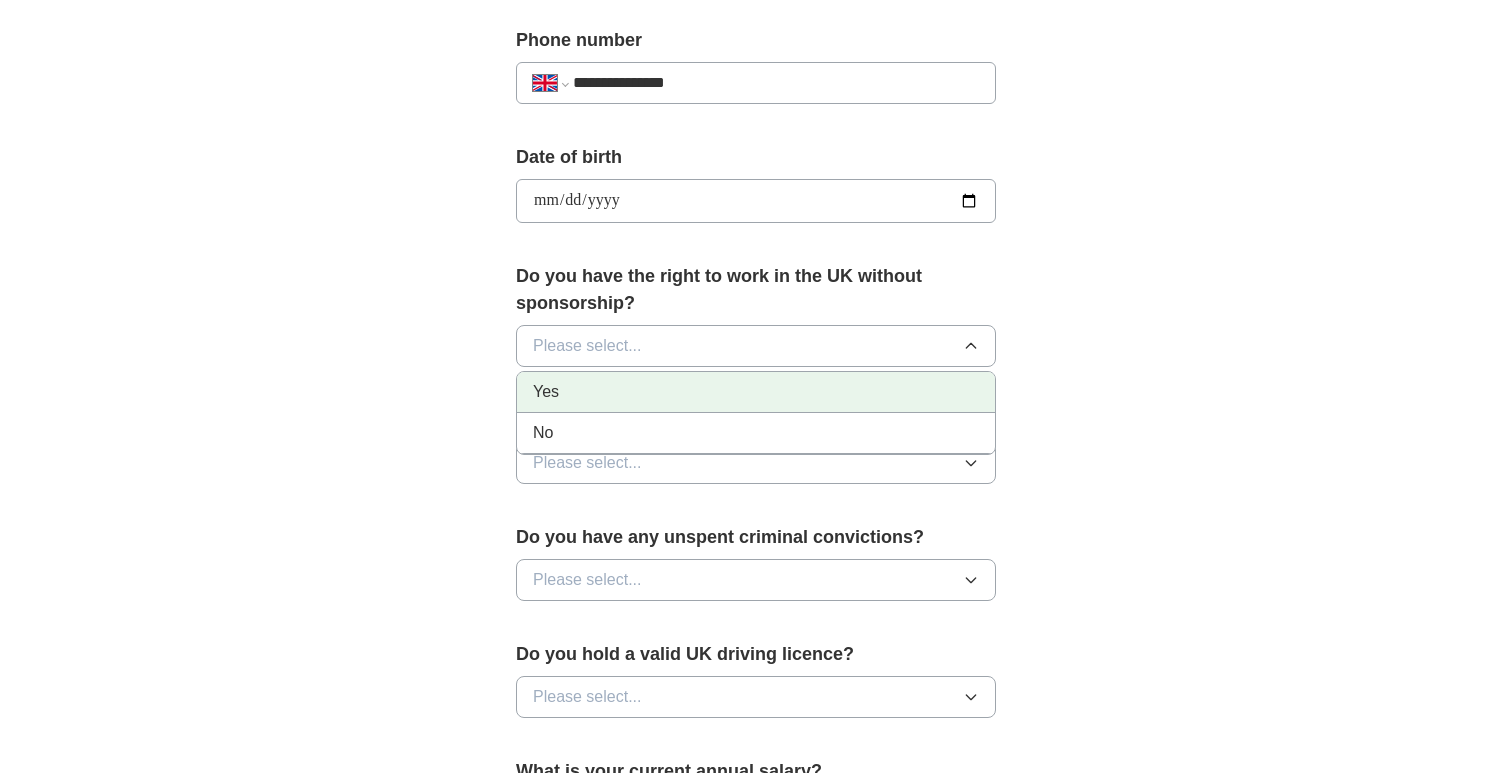 click on "Yes" at bounding box center [756, 392] 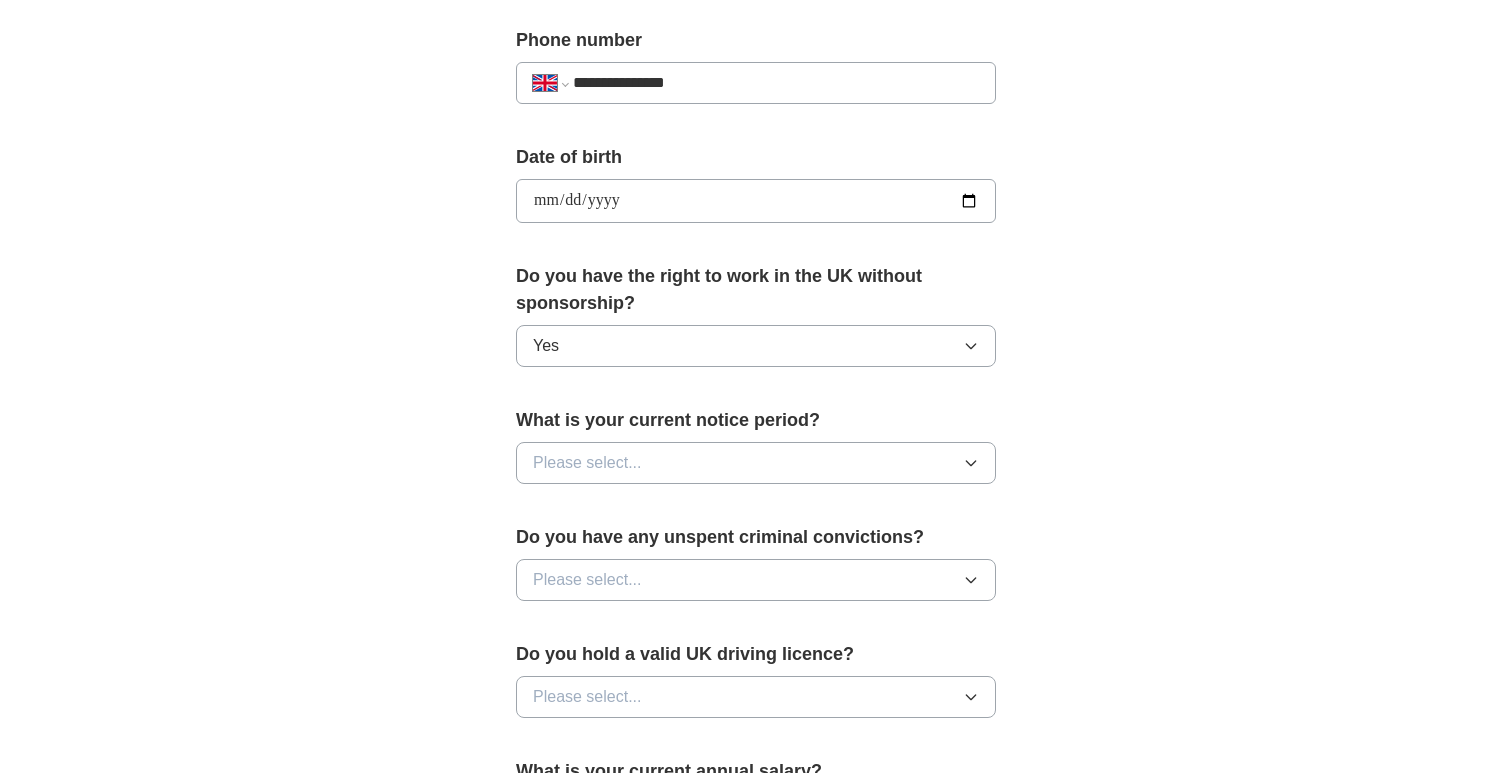 click on "Please select..." at bounding box center (756, 463) 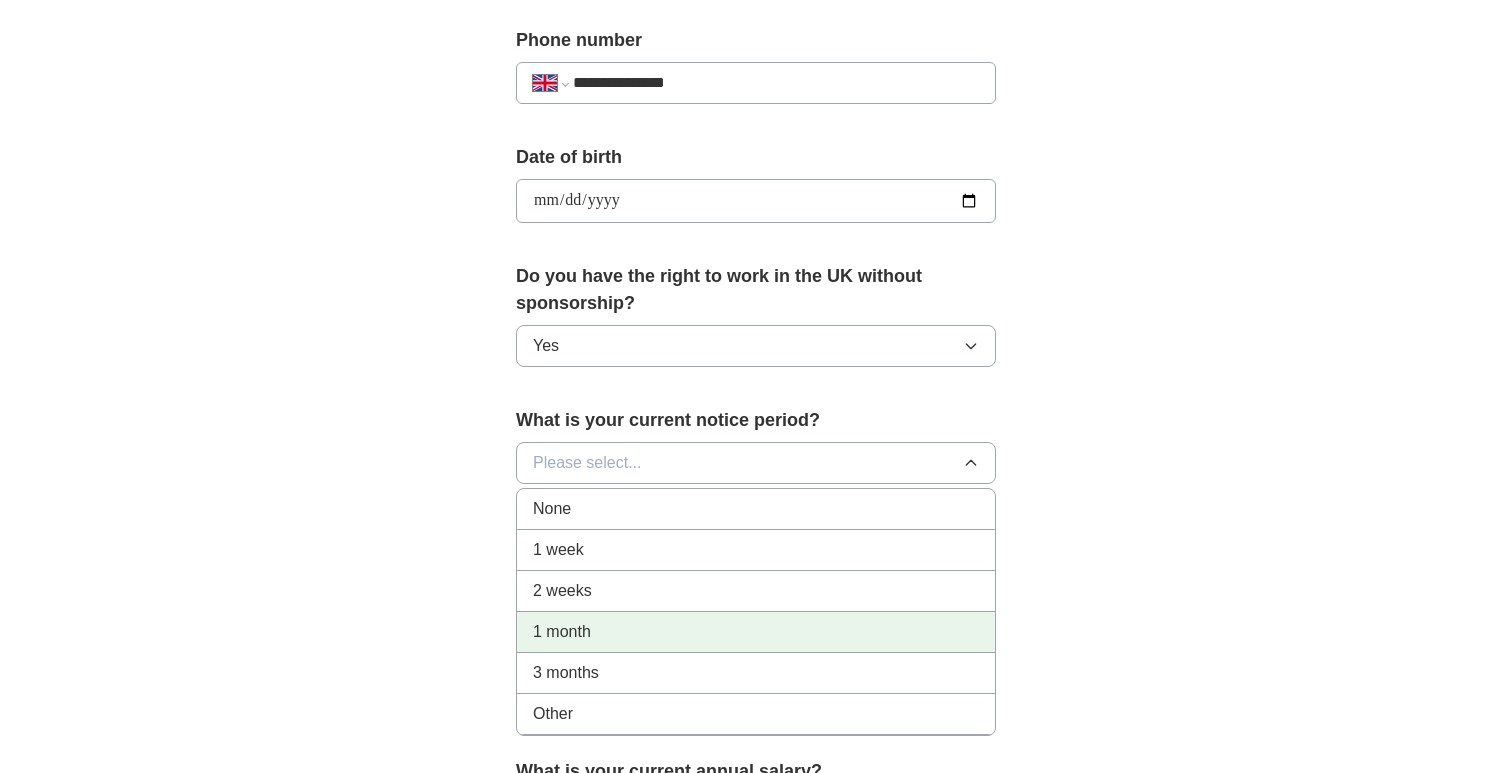 click on "1 month" at bounding box center [756, 632] 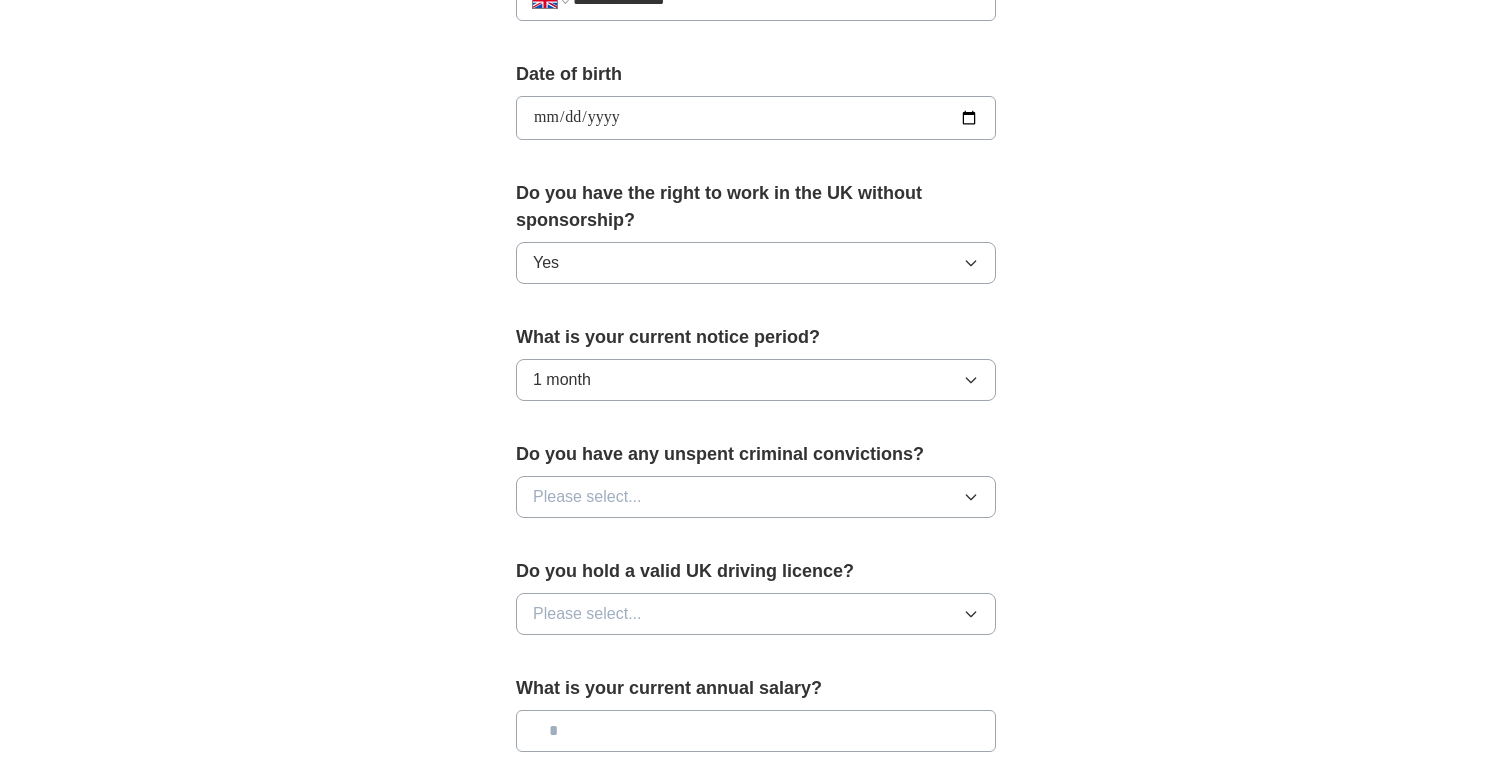 scroll, scrollTop: 961, scrollLeft: 0, axis: vertical 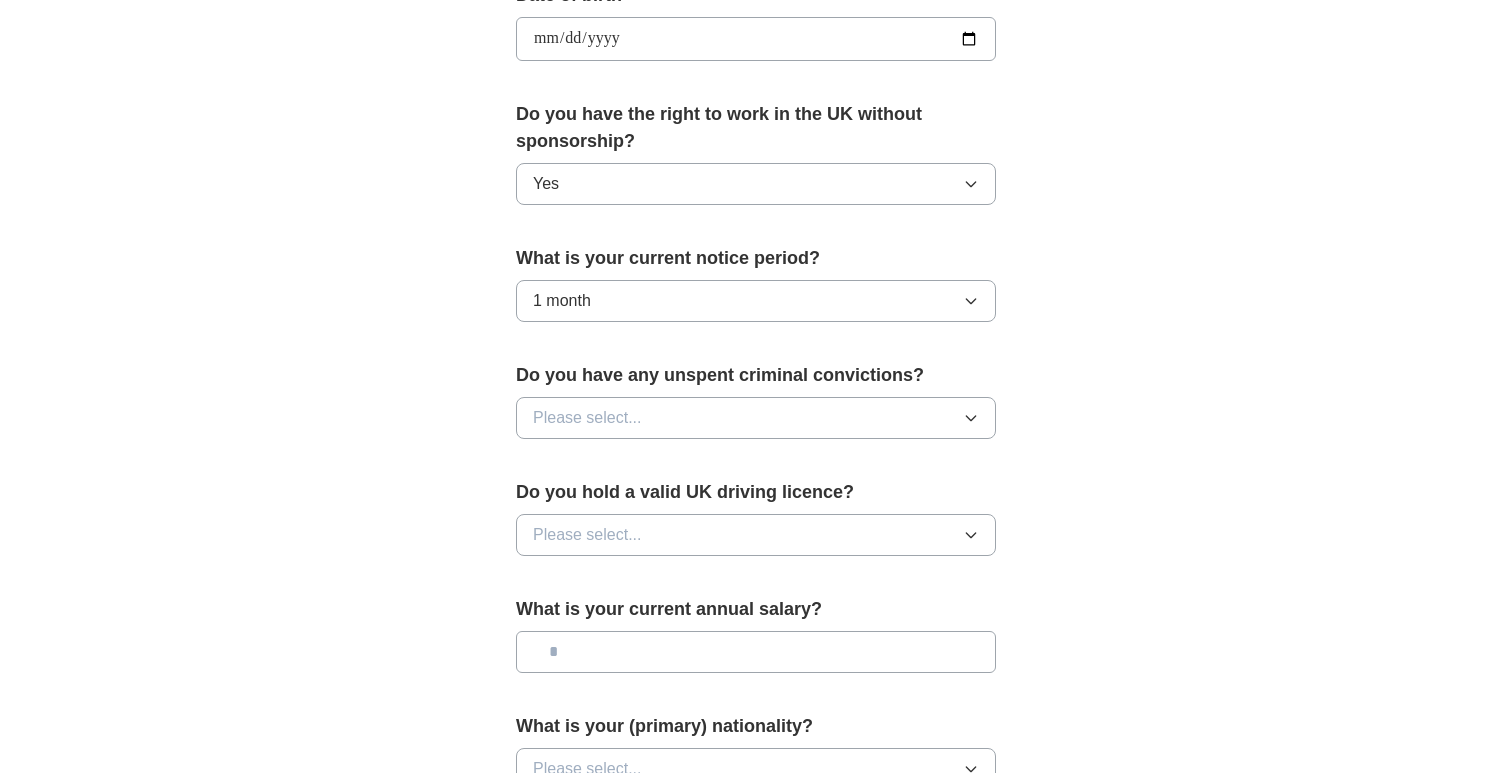 click on "Please select..." at bounding box center [756, 418] 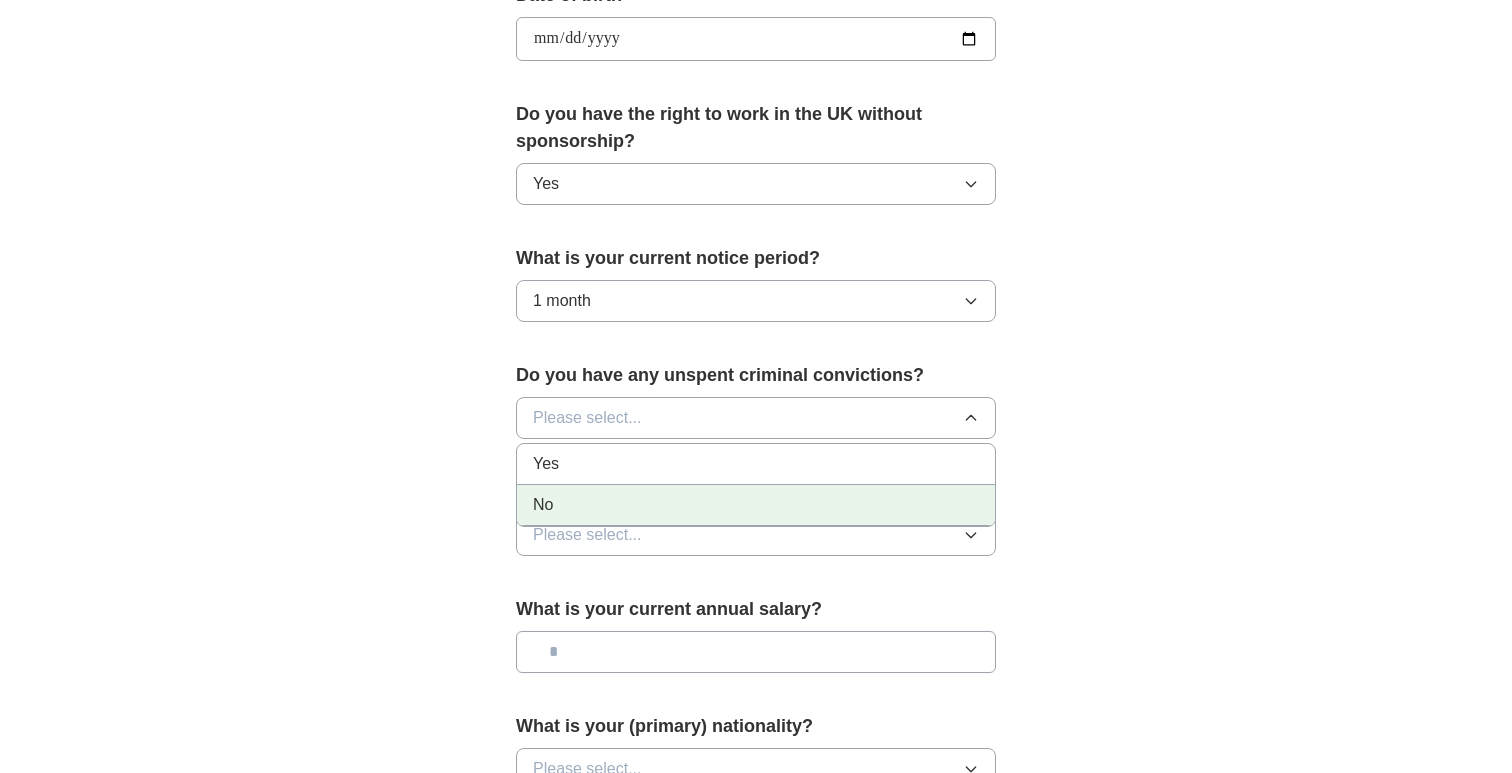 click on "No" at bounding box center [756, 505] 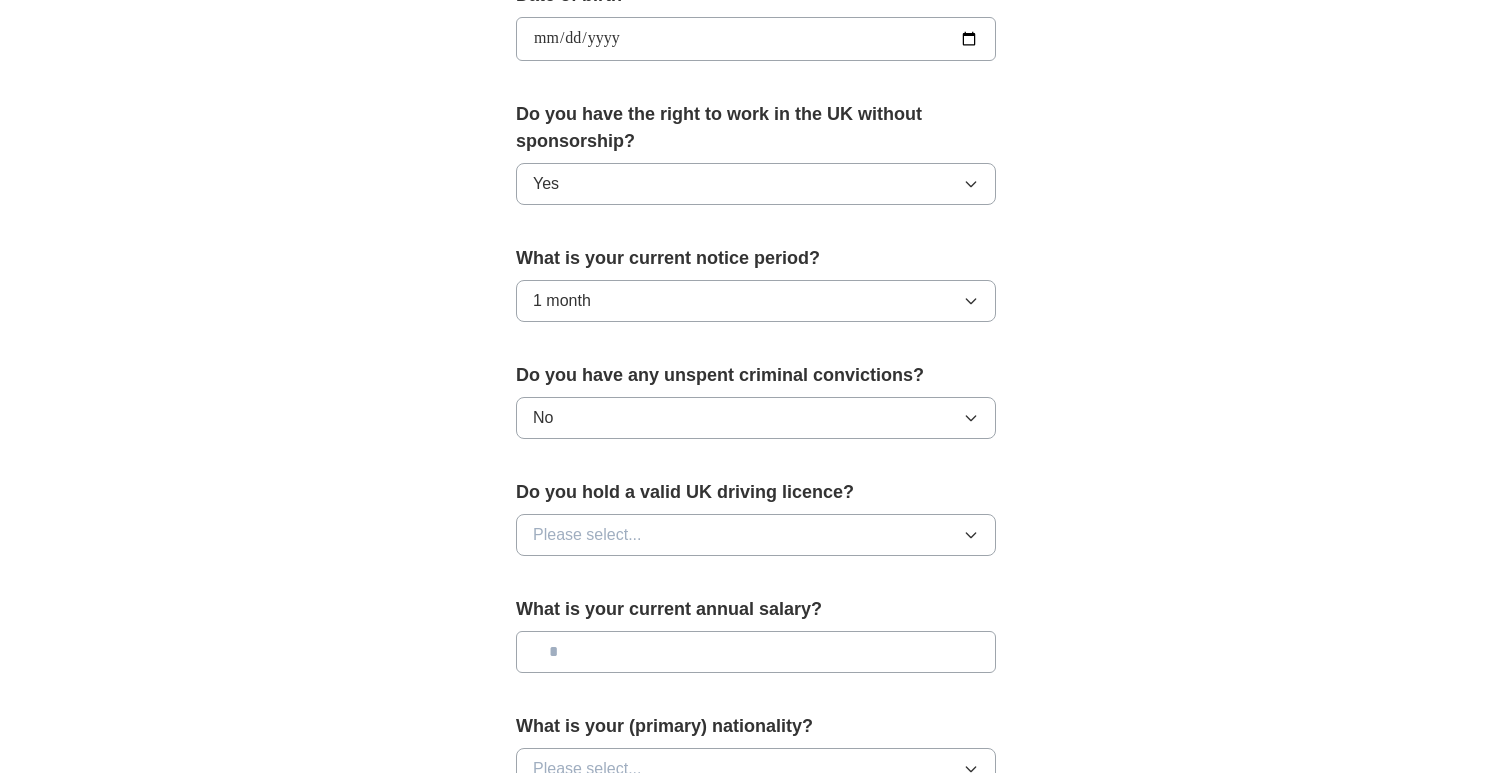 click on "Please select..." at bounding box center (756, 535) 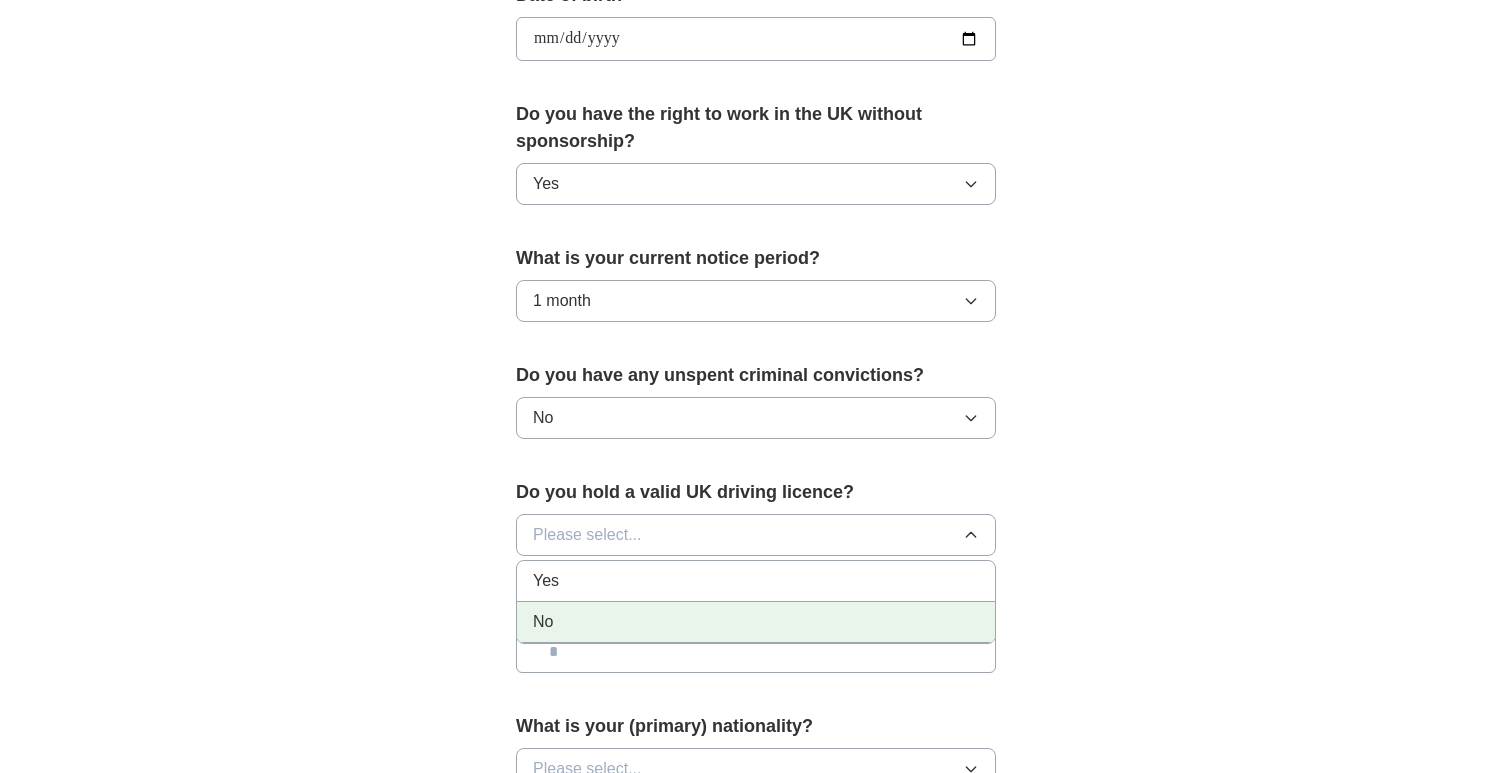 click on "No" at bounding box center (756, 622) 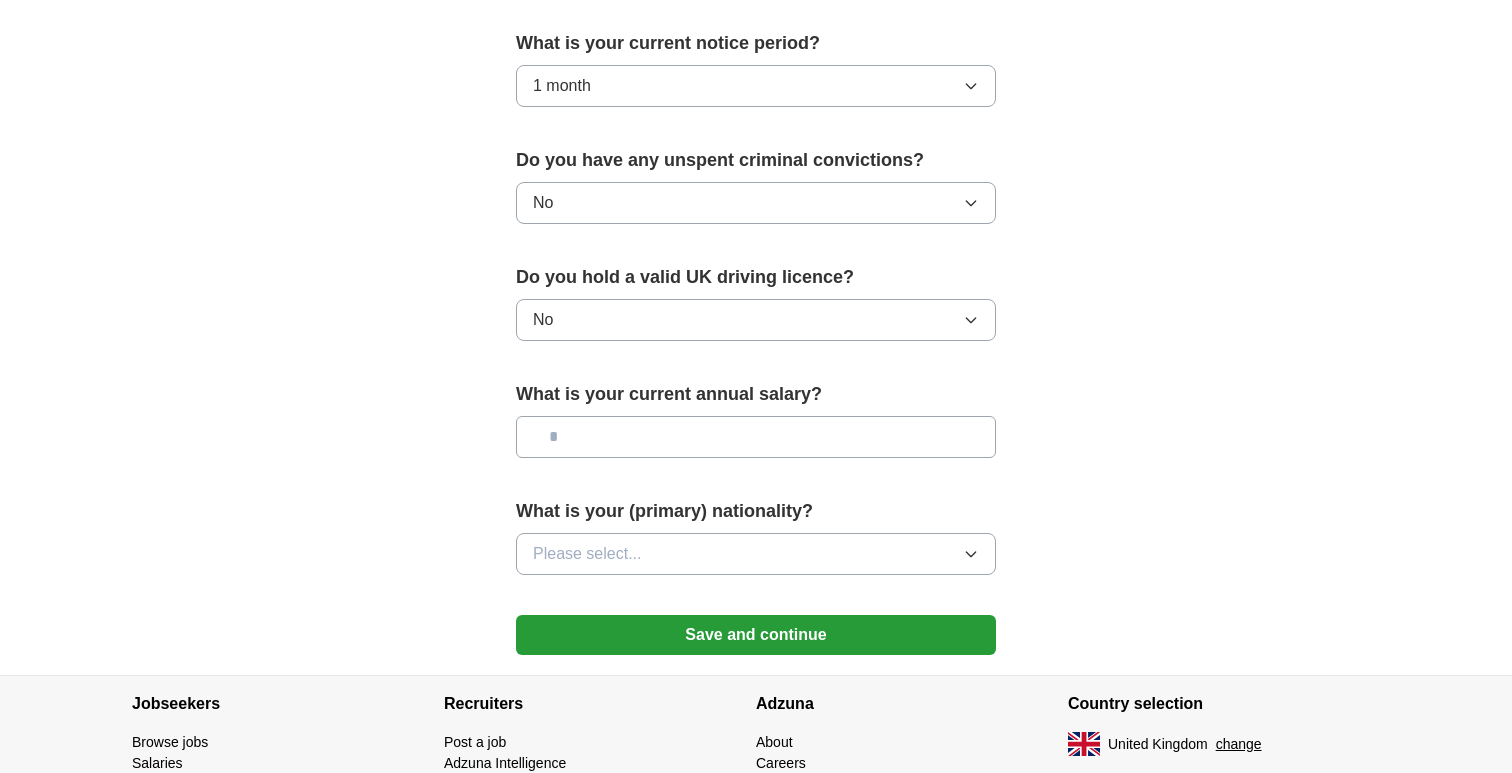 scroll, scrollTop: 1191, scrollLeft: 0, axis: vertical 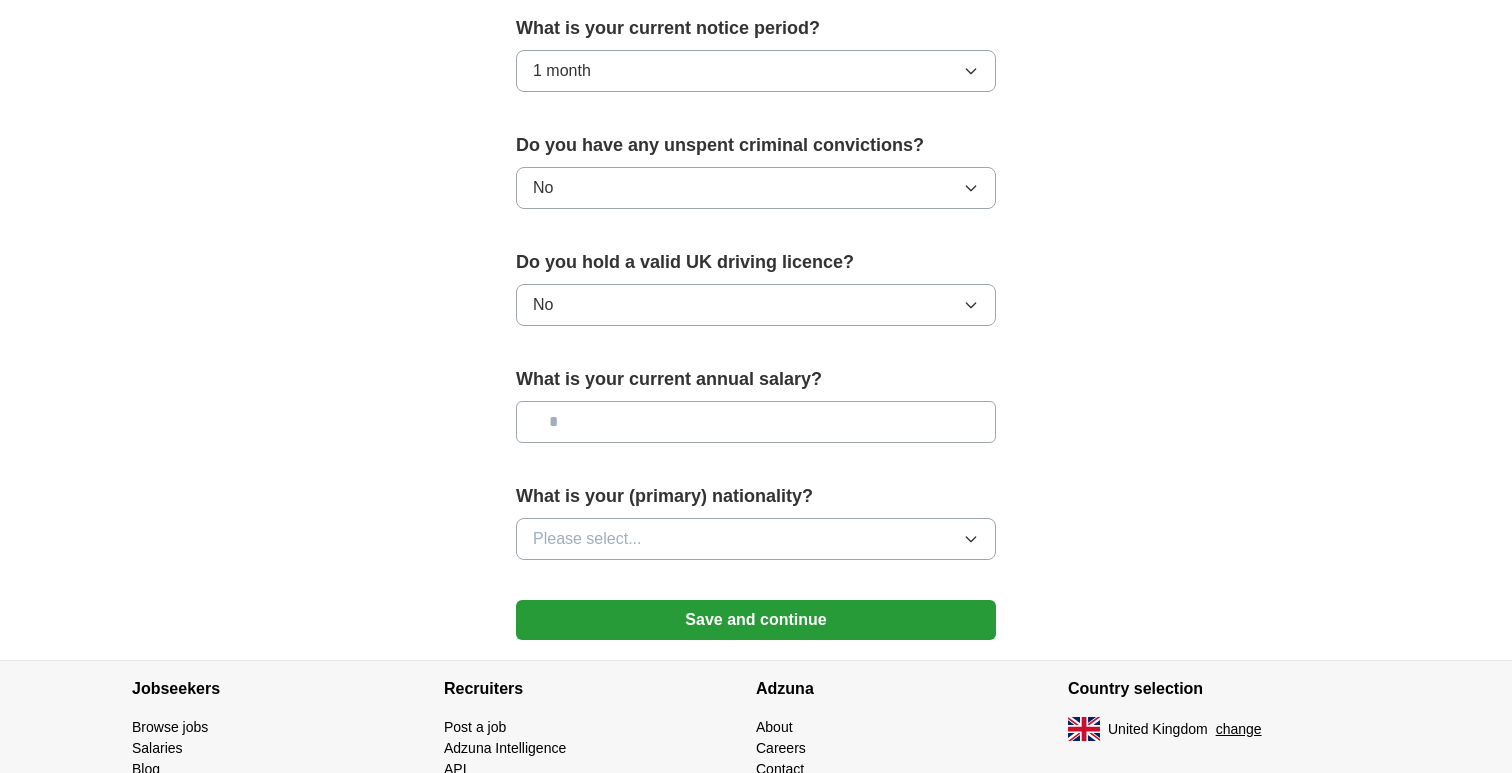 click at bounding box center (756, 422) 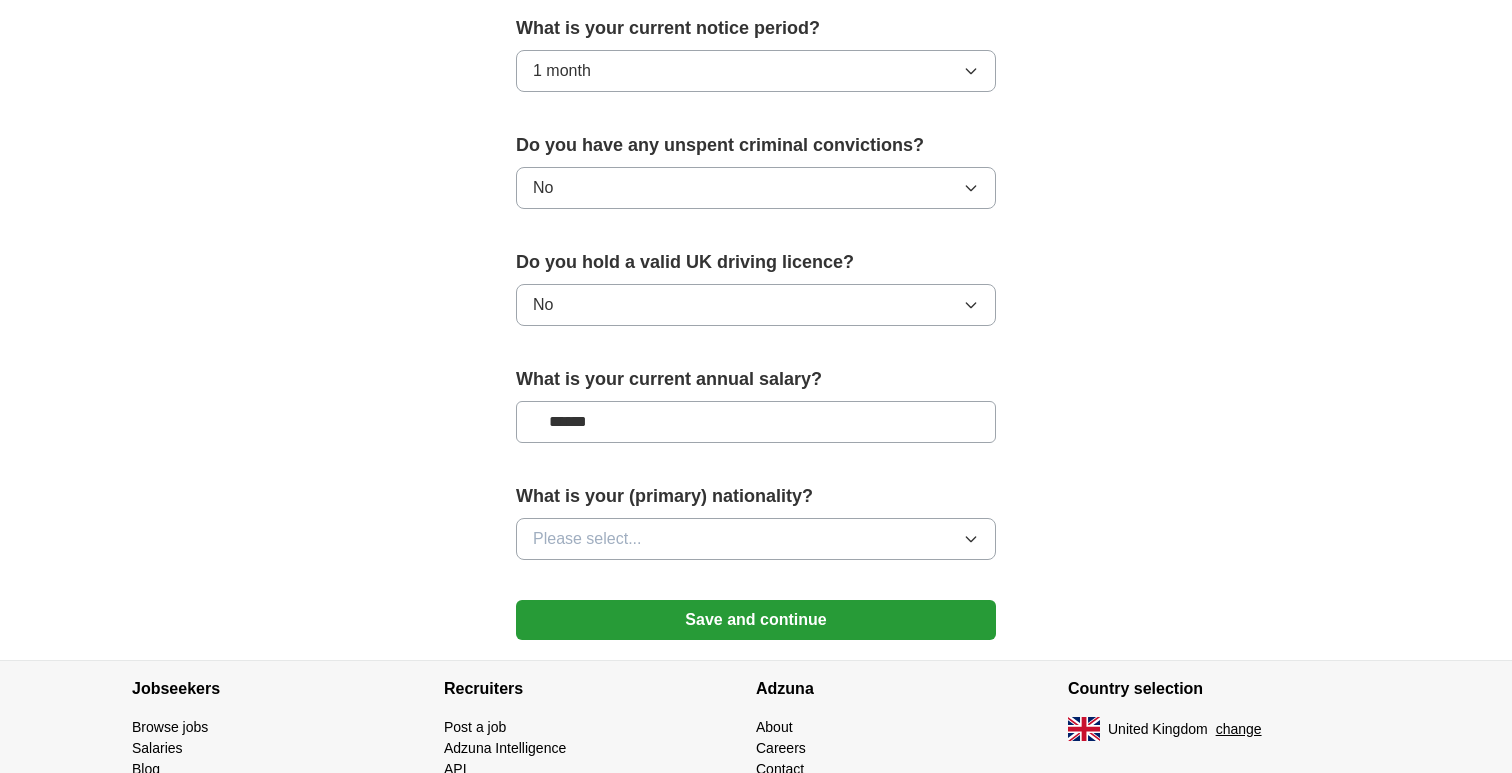 type on "*******" 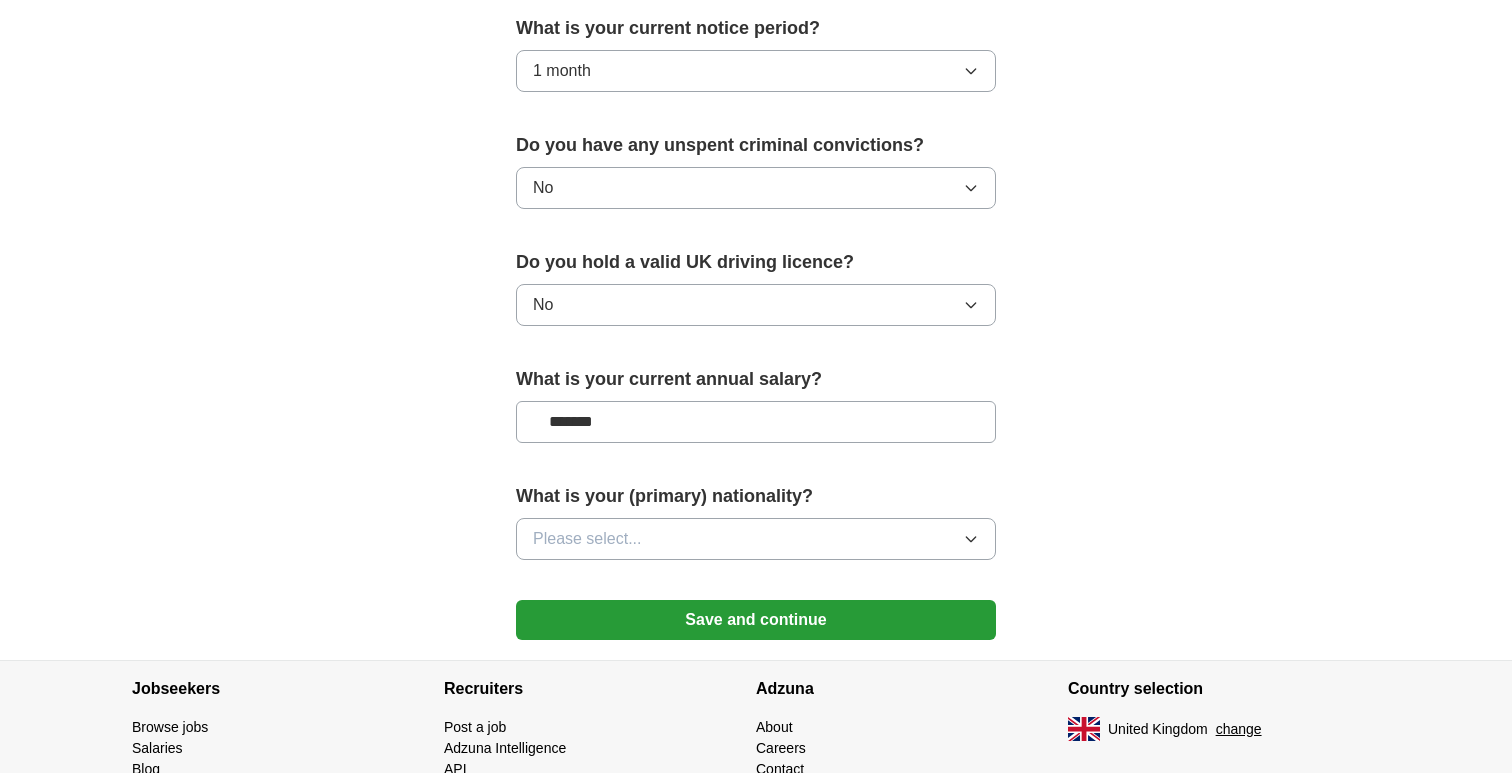 click on "Please select..." at bounding box center [587, 539] 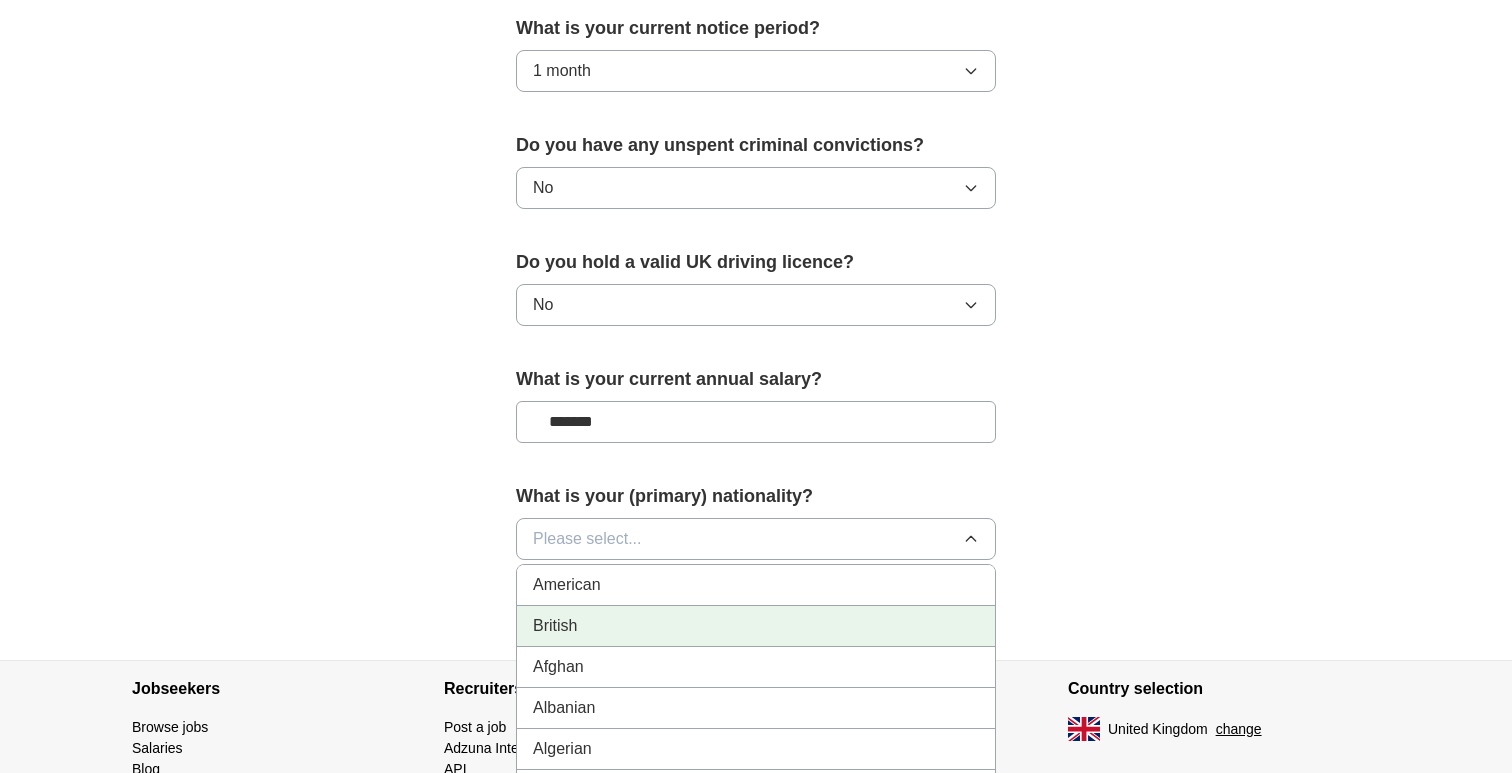 click on "British" at bounding box center (756, 626) 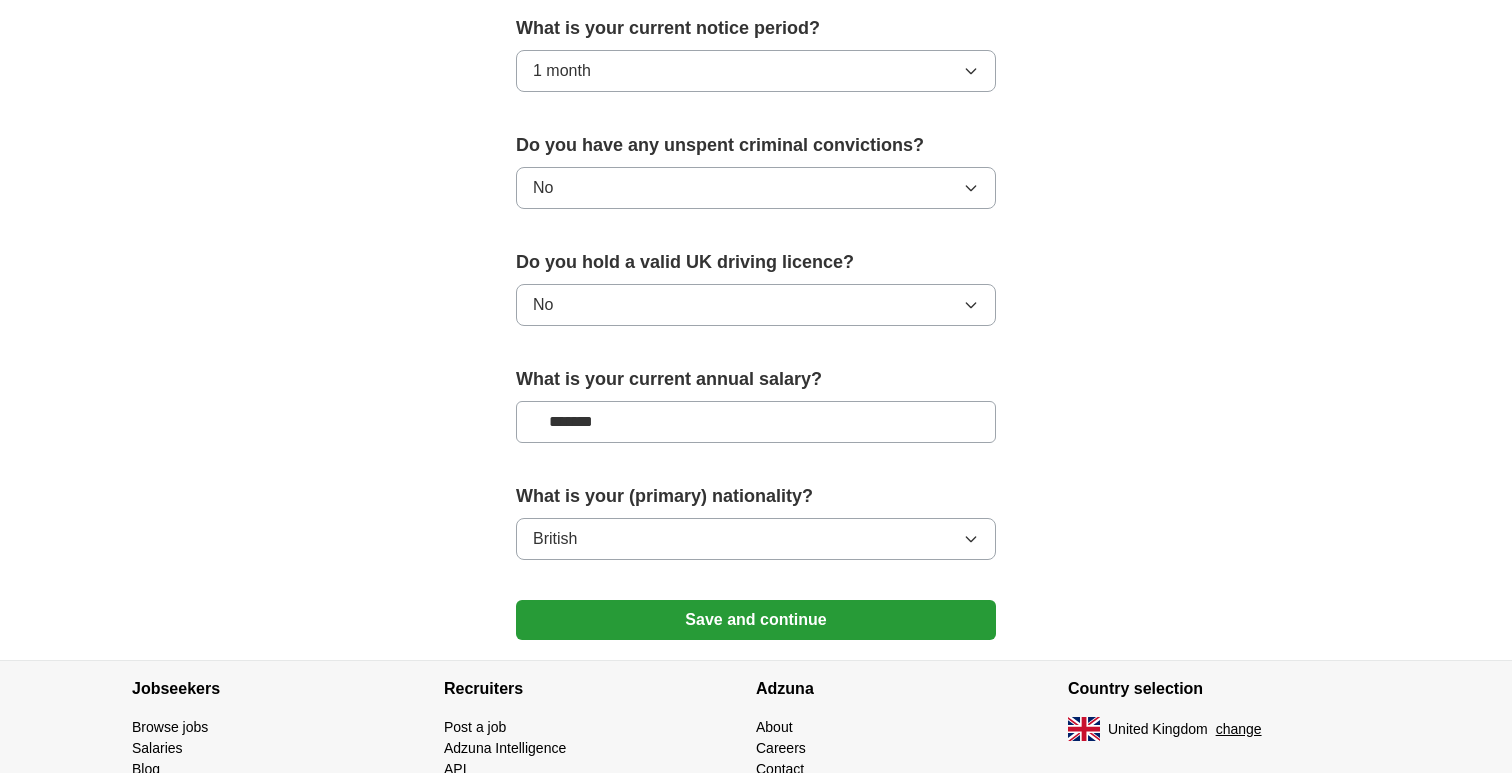 click on "Save and continue" at bounding box center [756, 620] 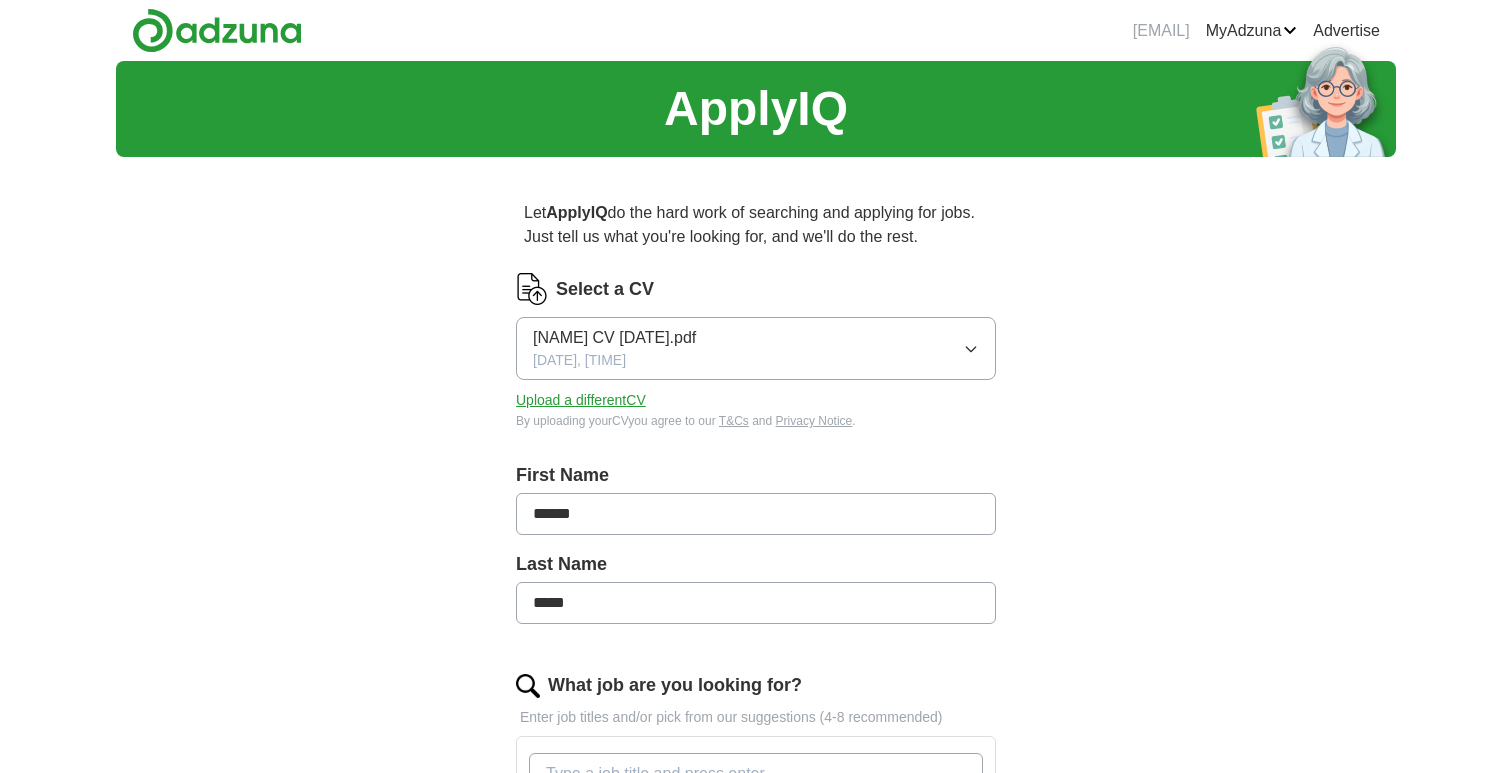 scroll, scrollTop: 0, scrollLeft: 0, axis: both 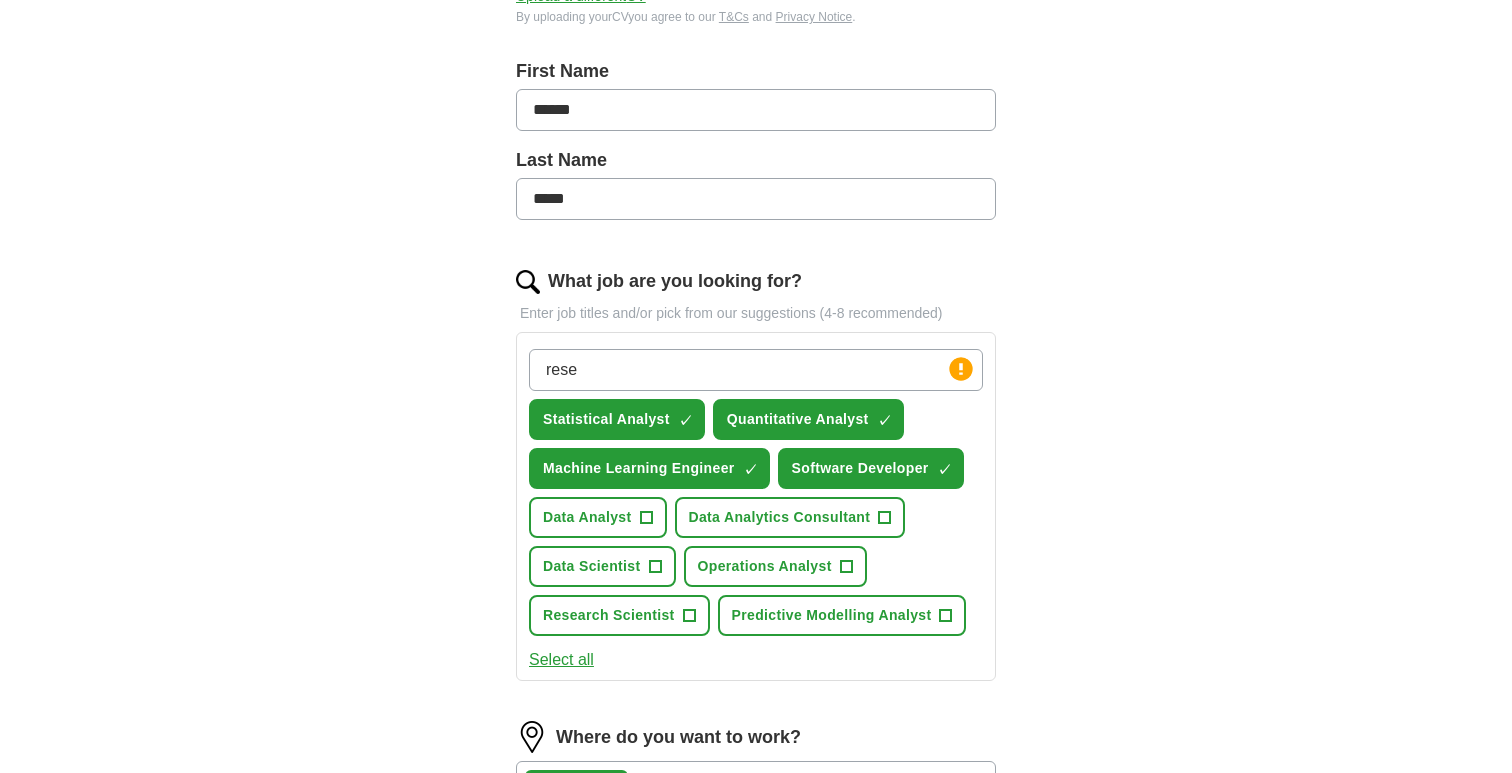 click on "Predictive Modelling Analyst" at bounding box center [832, 615] 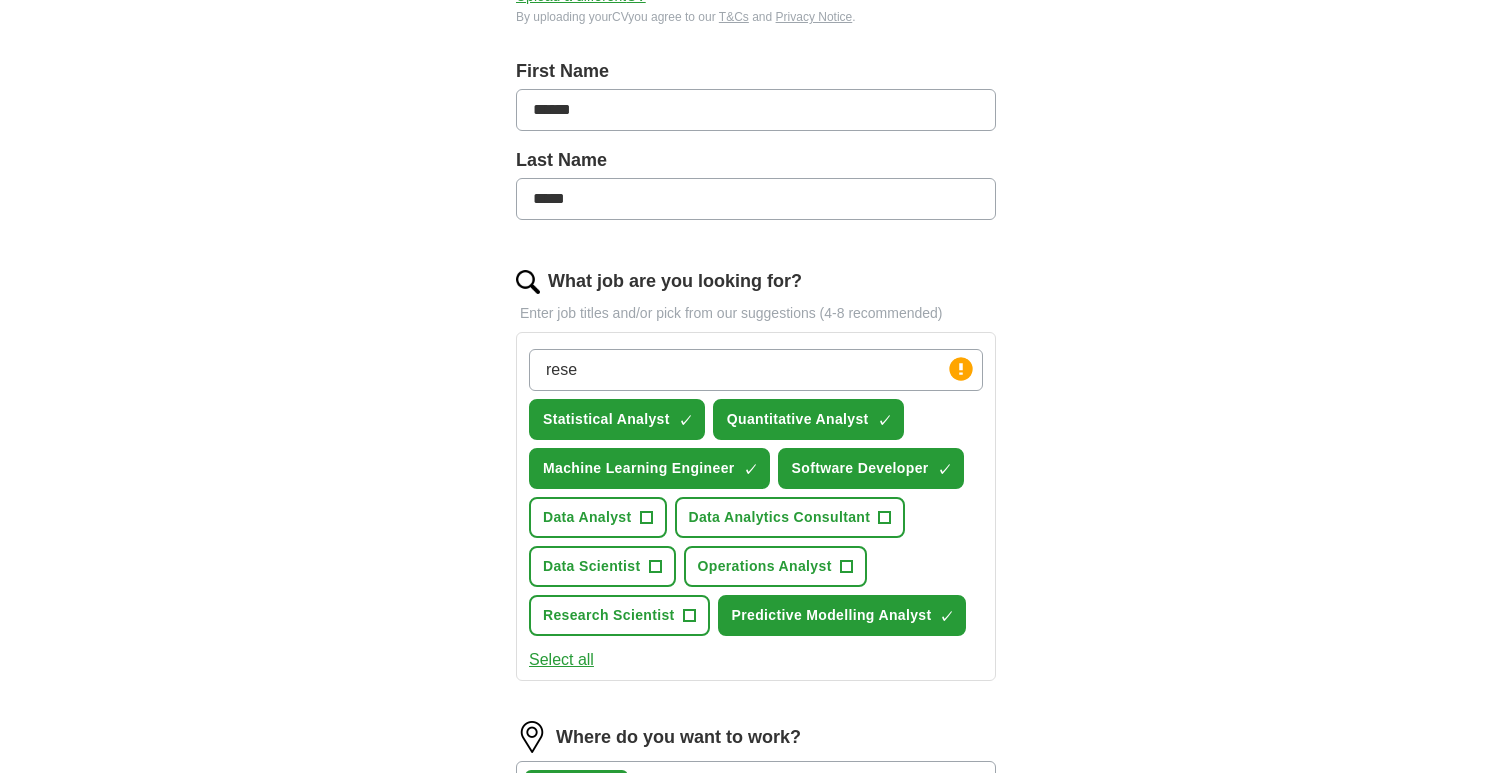 click on "Research Scientist" at bounding box center [609, 615] 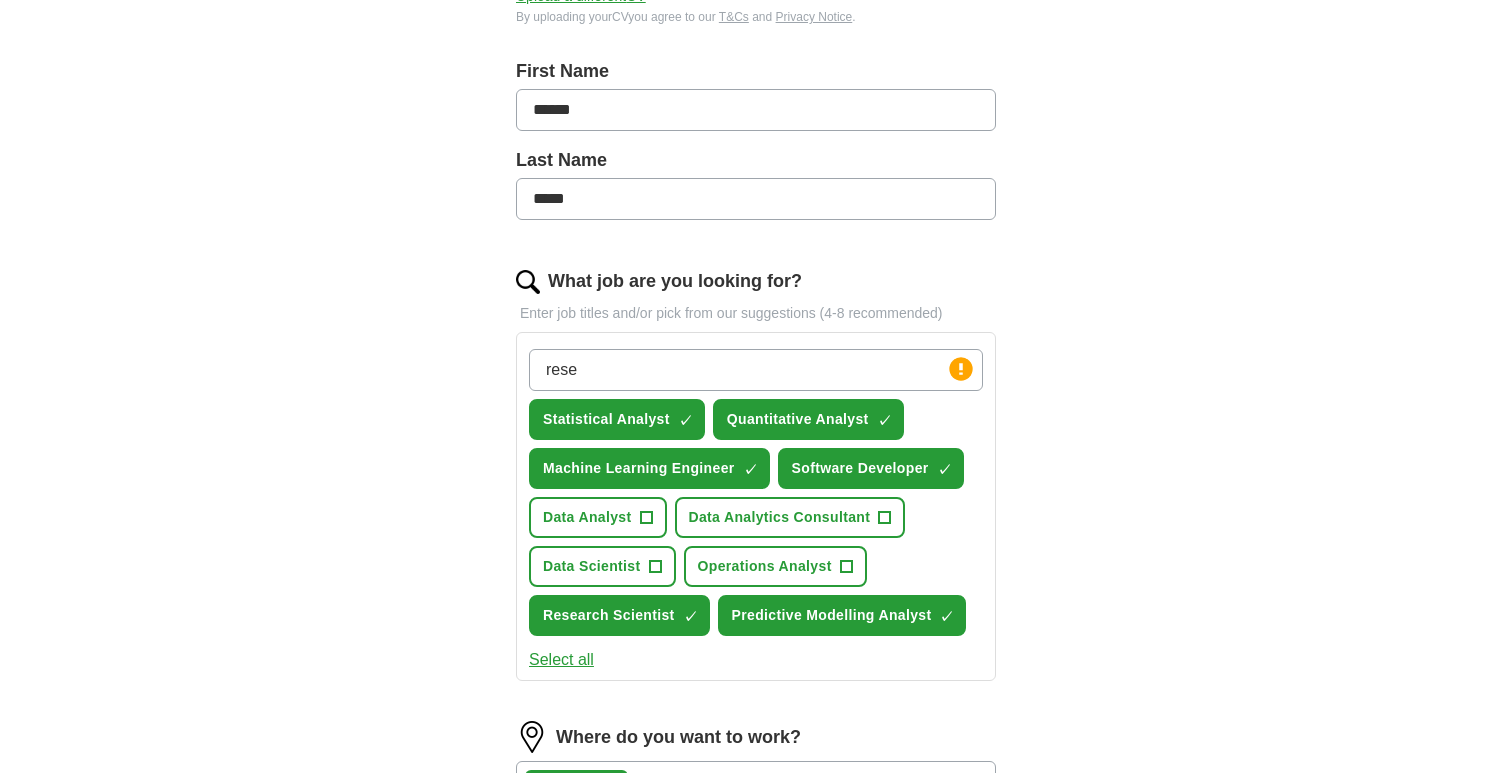 click on "rese" at bounding box center (756, 370) 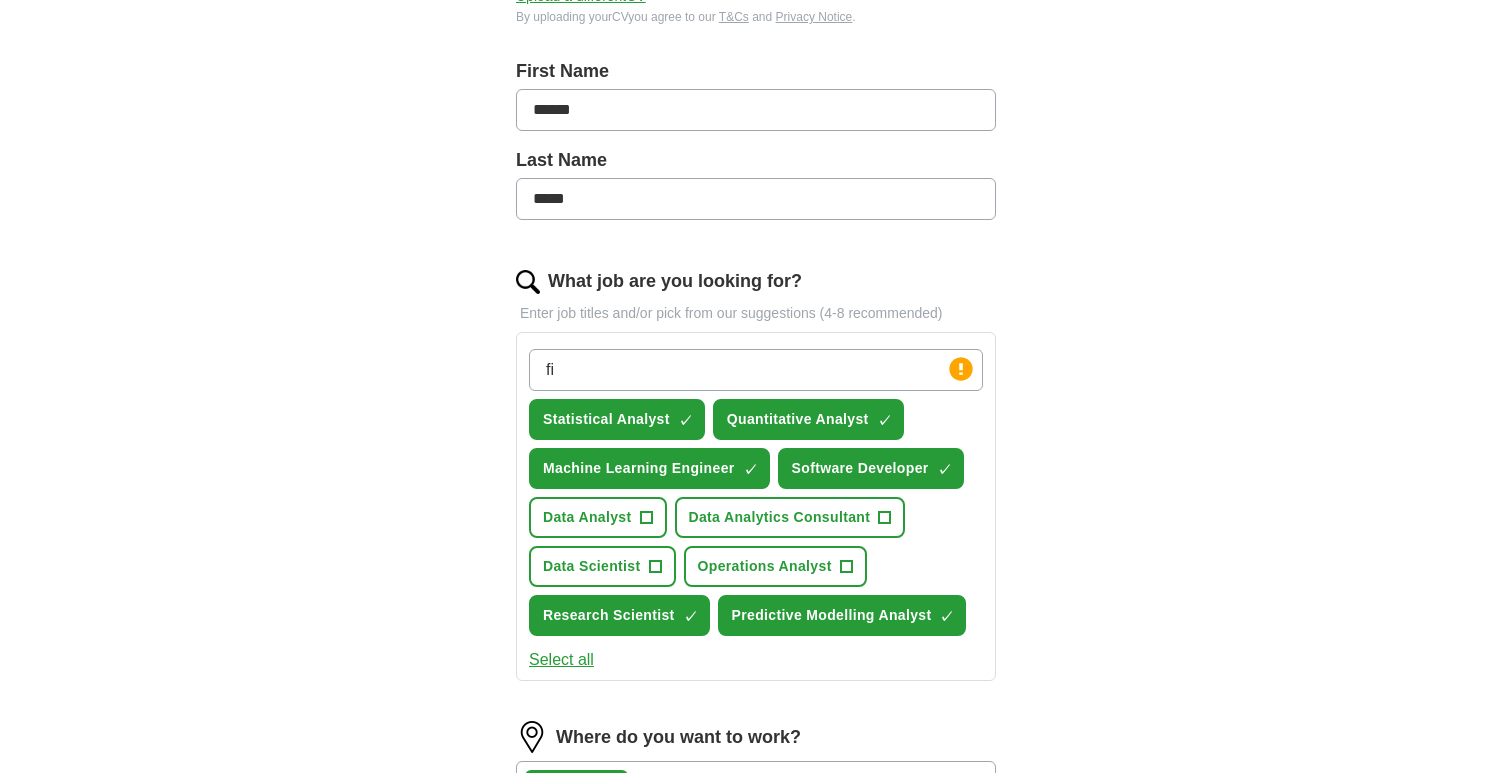 type on "f" 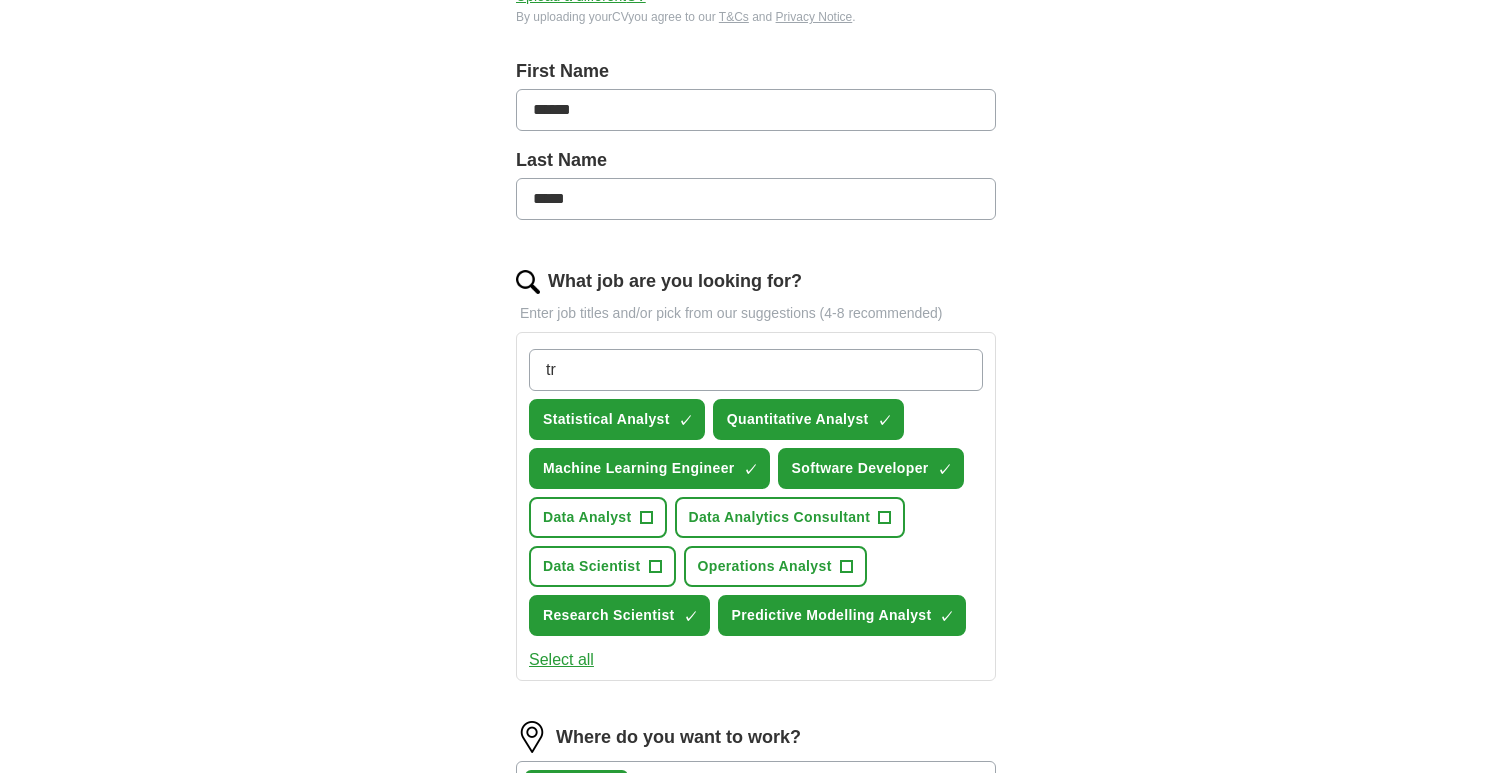 type on "t" 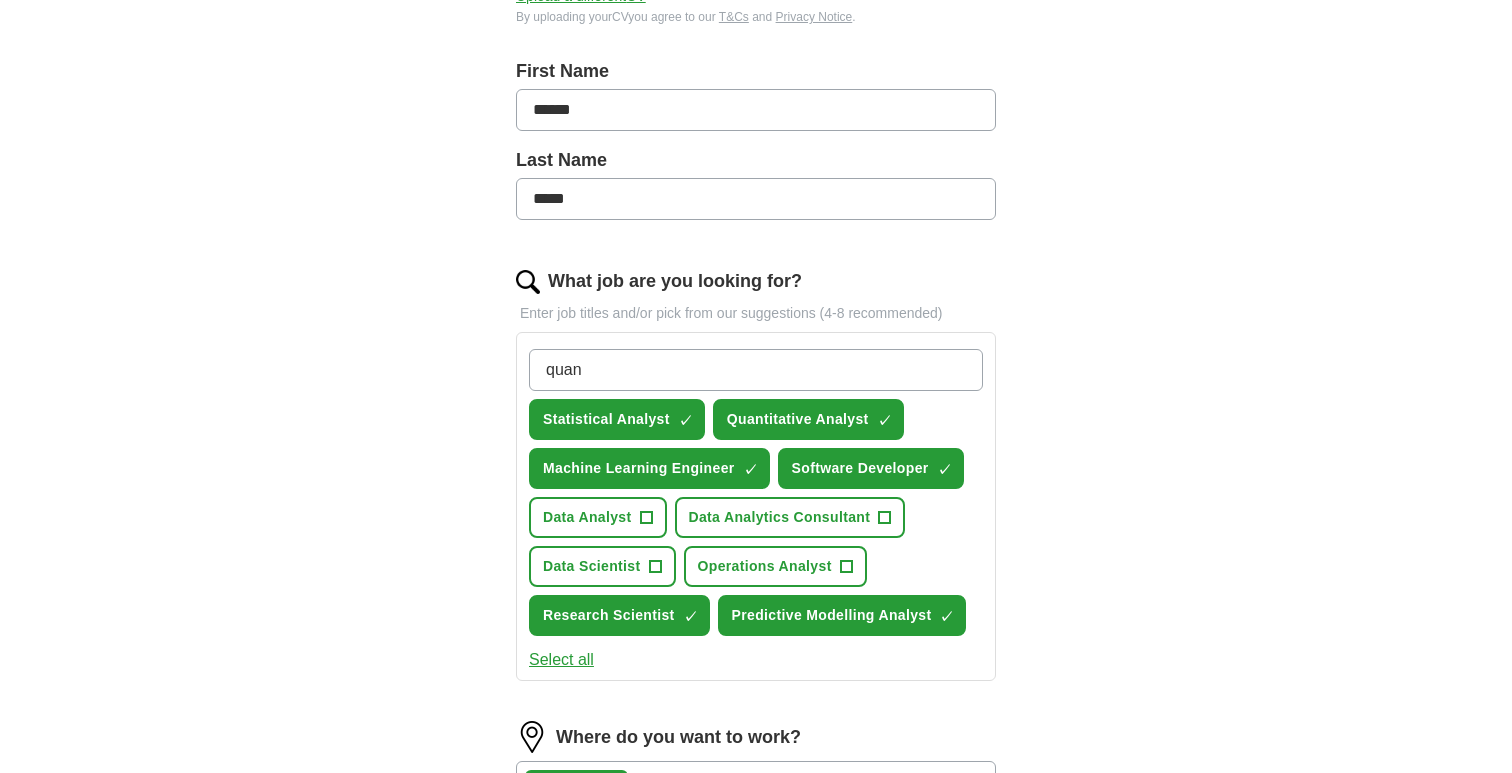 type on "quant" 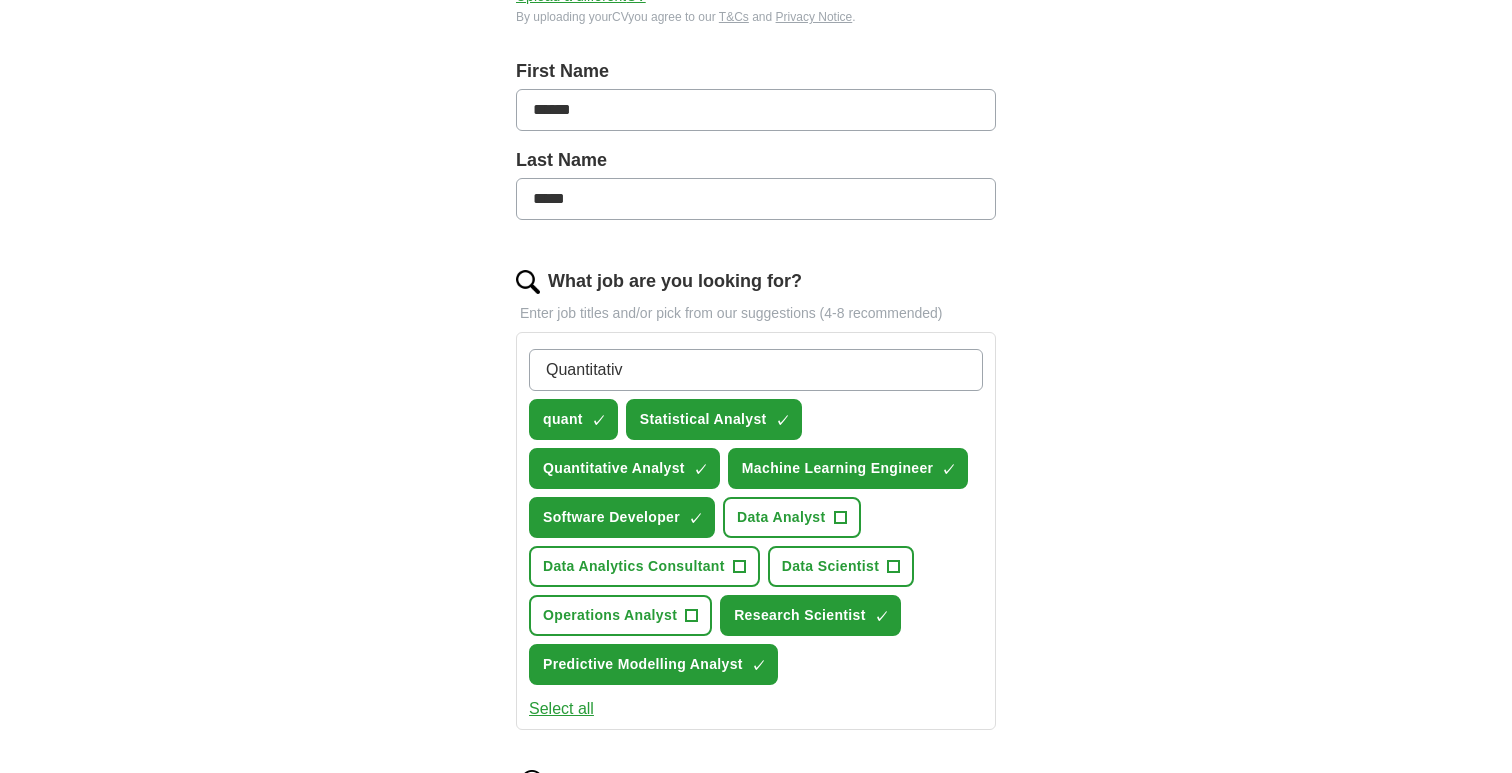 type on "Quantitative" 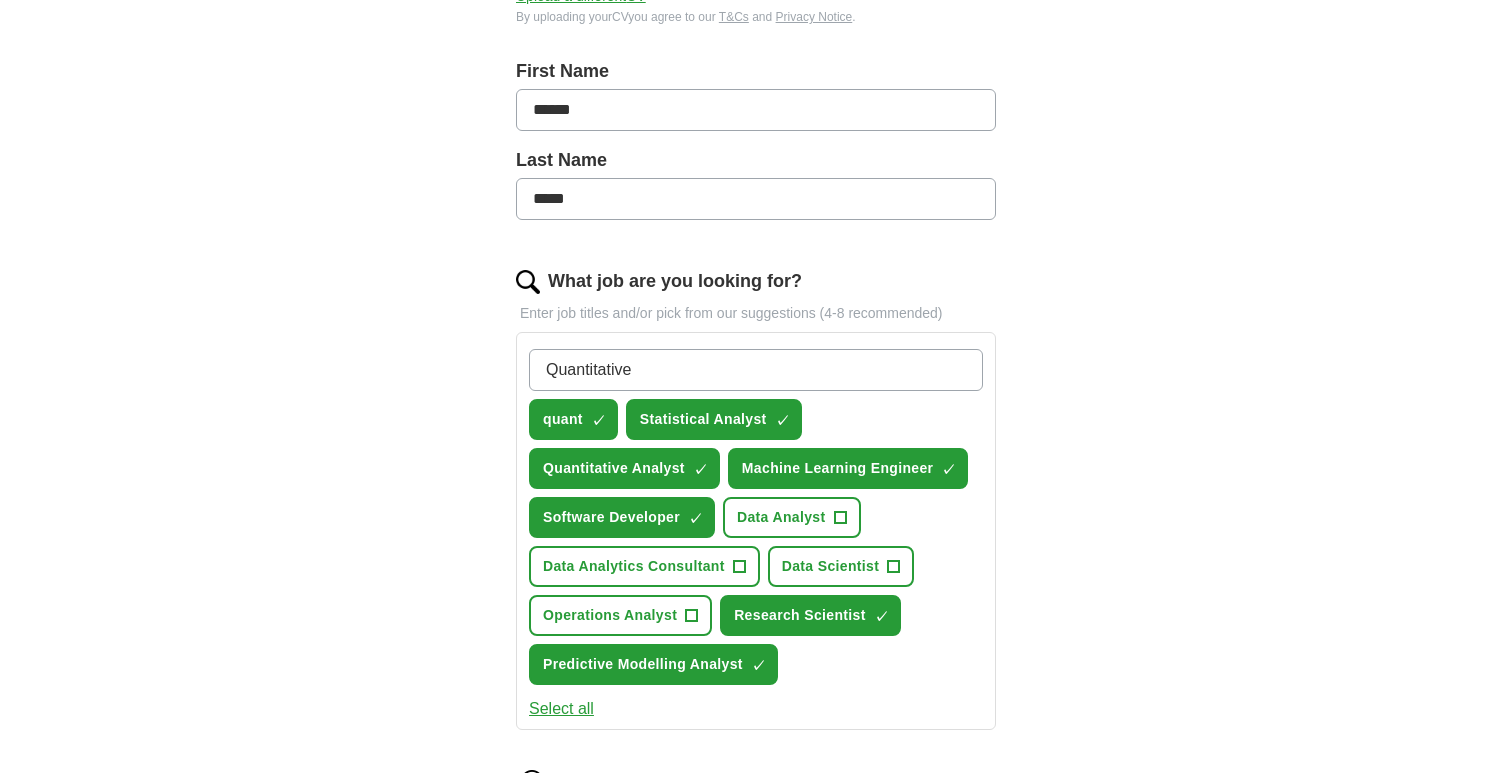 click on "Quantitative" at bounding box center [756, 370] 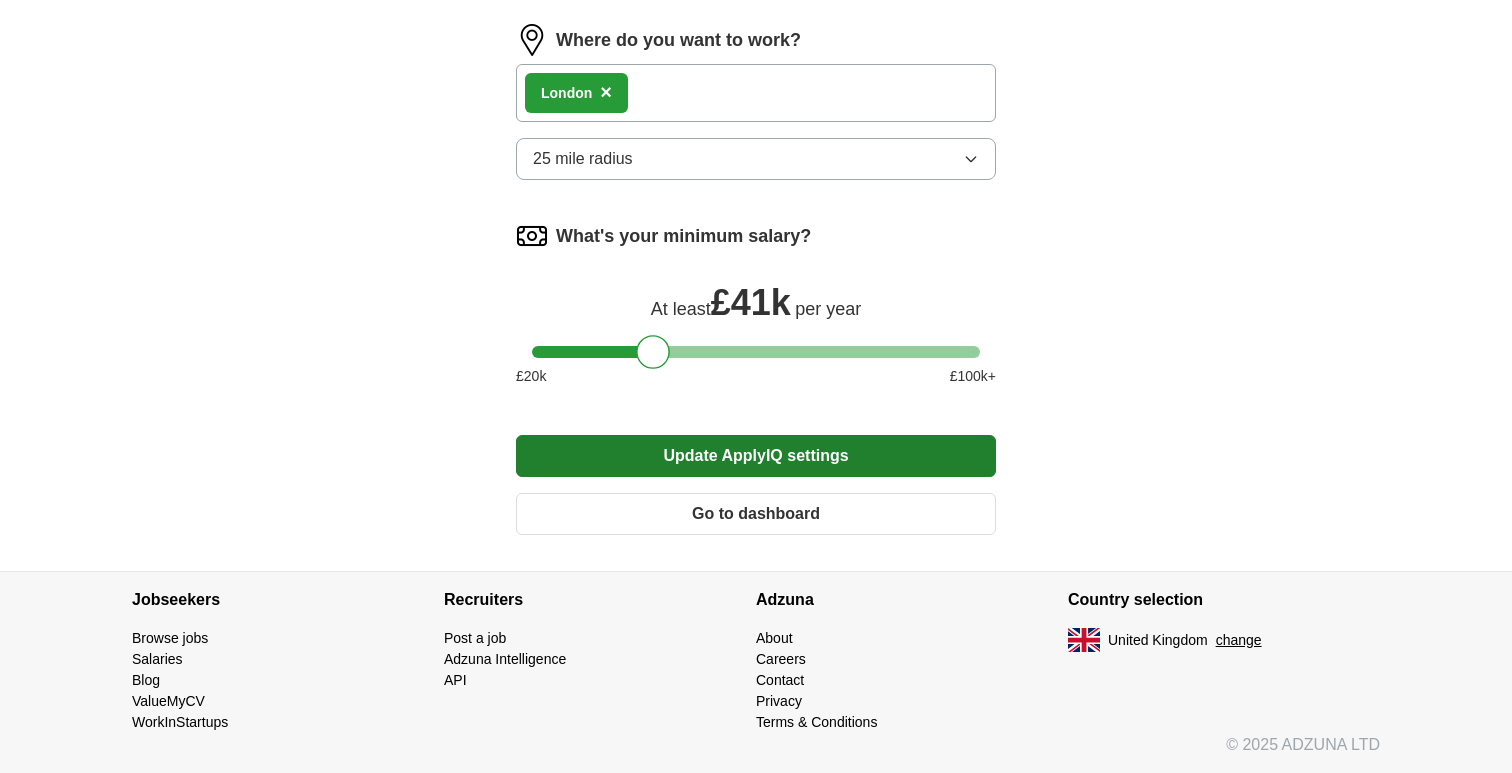 scroll, scrollTop: 1150, scrollLeft: 0, axis: vertical 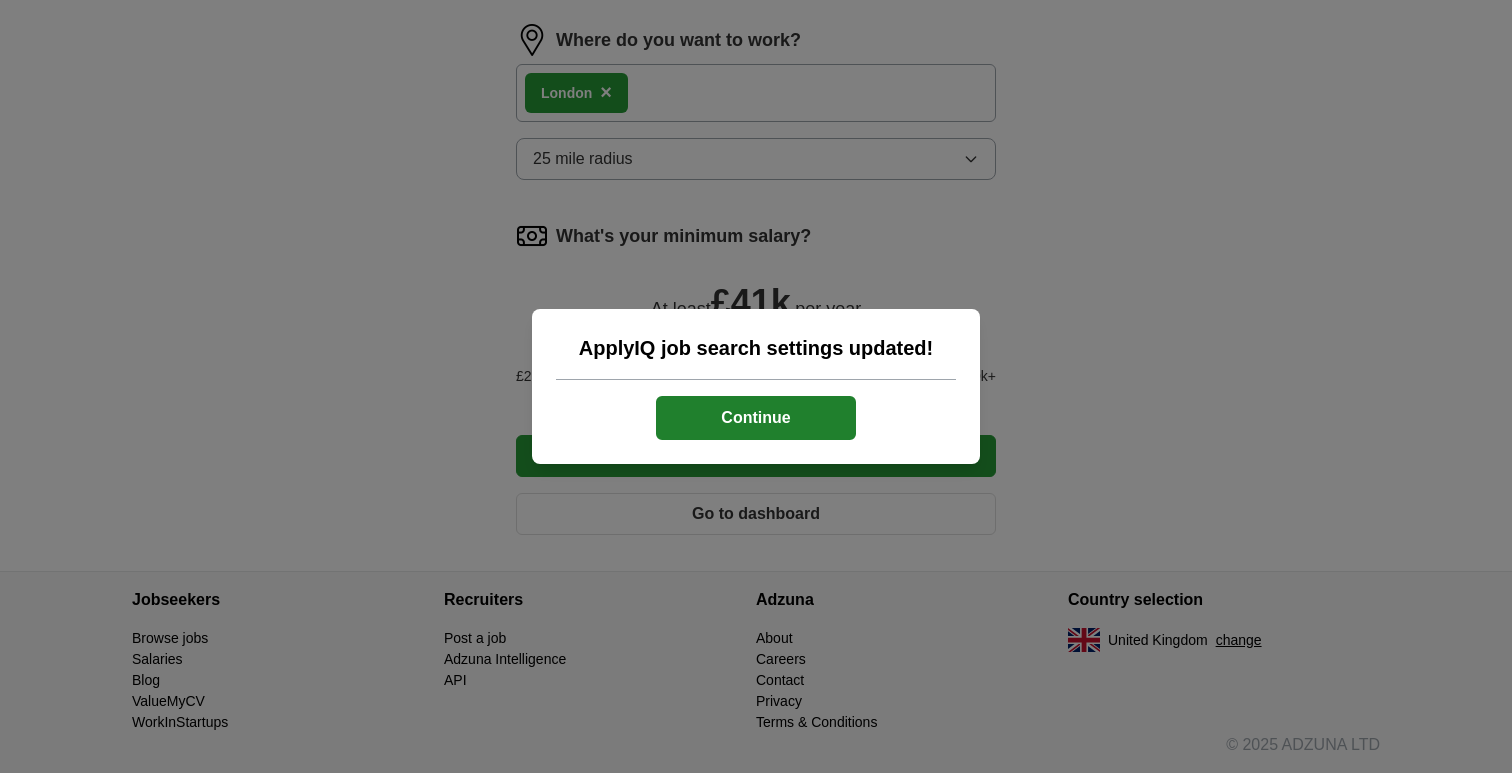 click on "Continue" at bounding box center [756, 418] 